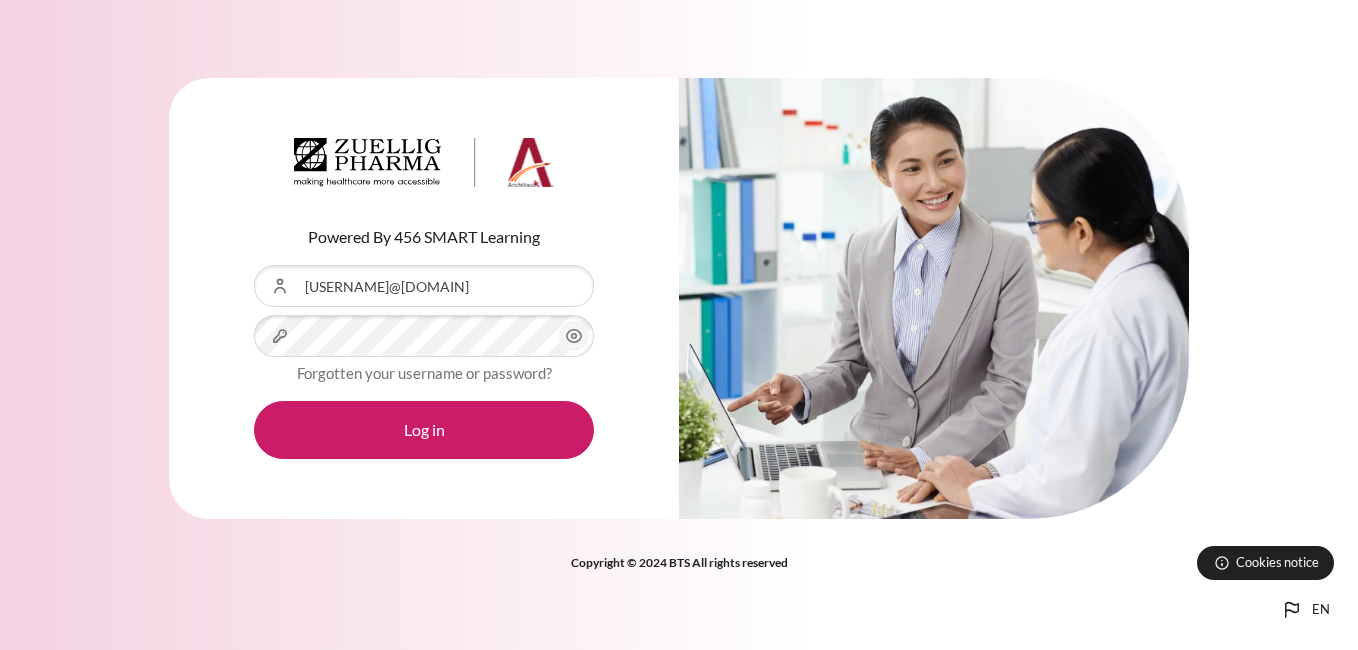 scroll, scrollTop: 0, scrollLeft: 0, axis: both 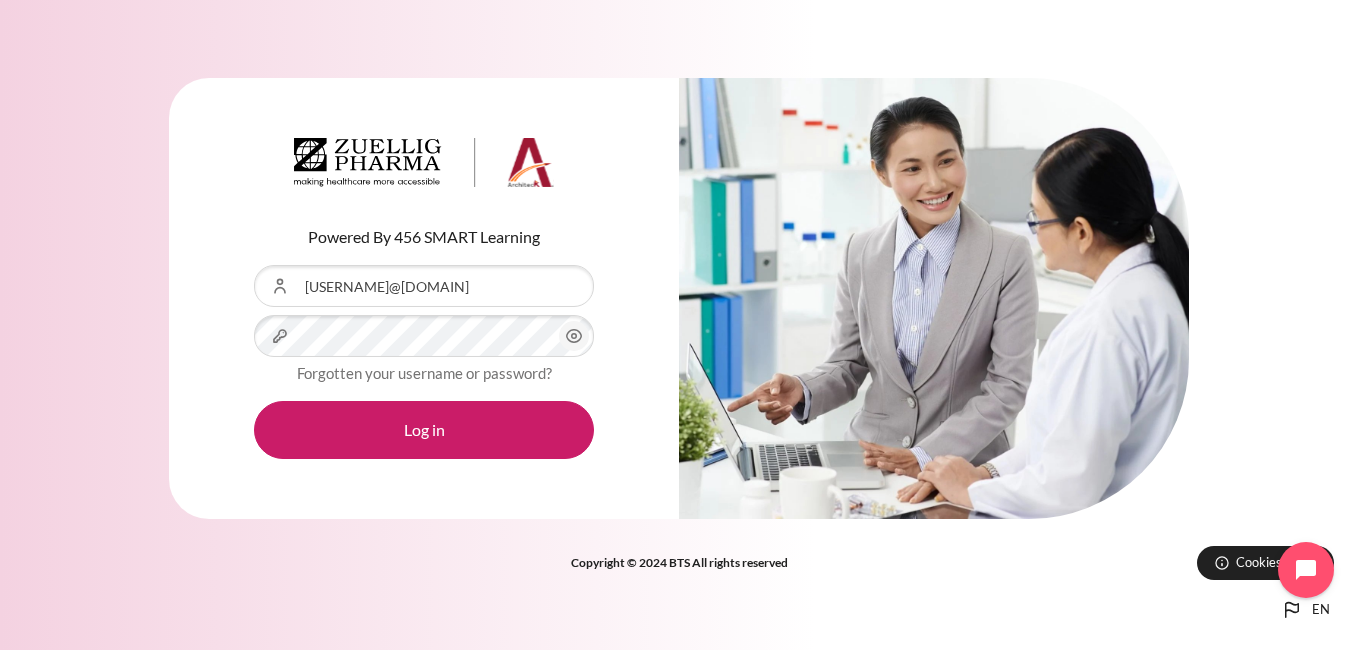click on "Log in" at bounding box center (424, 430) 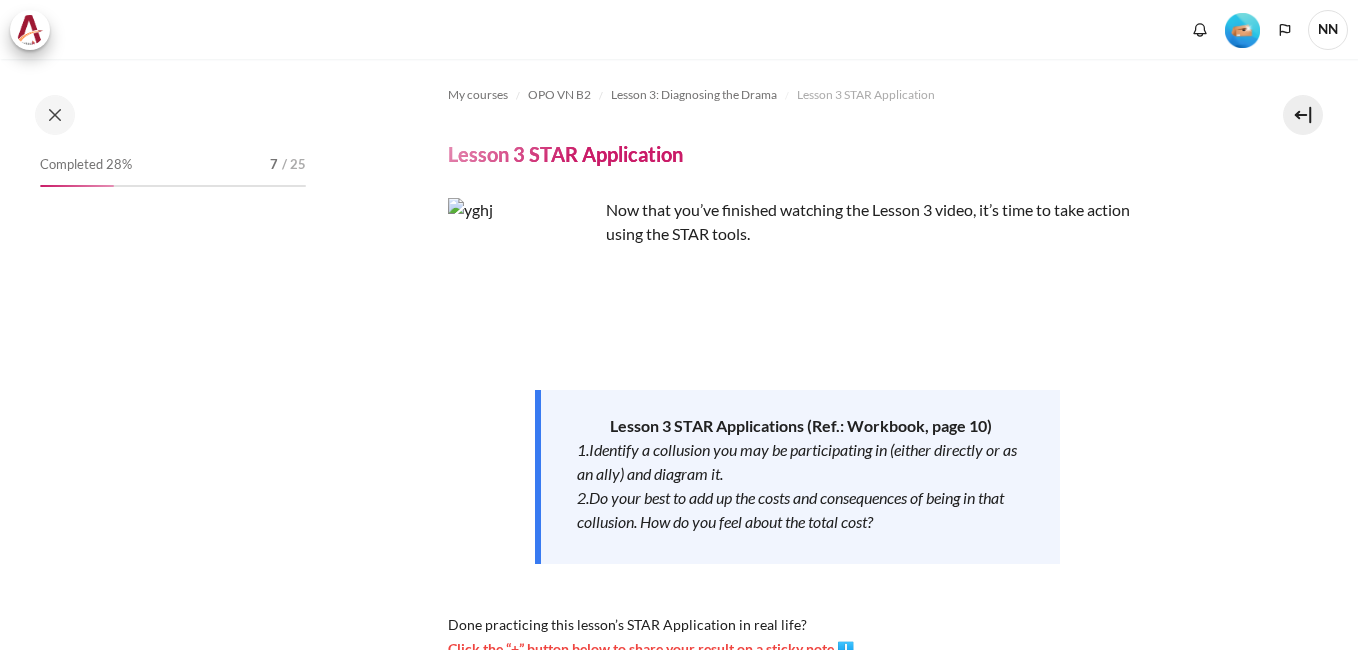 scroll, scrollTop: 0, scrollLeft: 0, axis: both 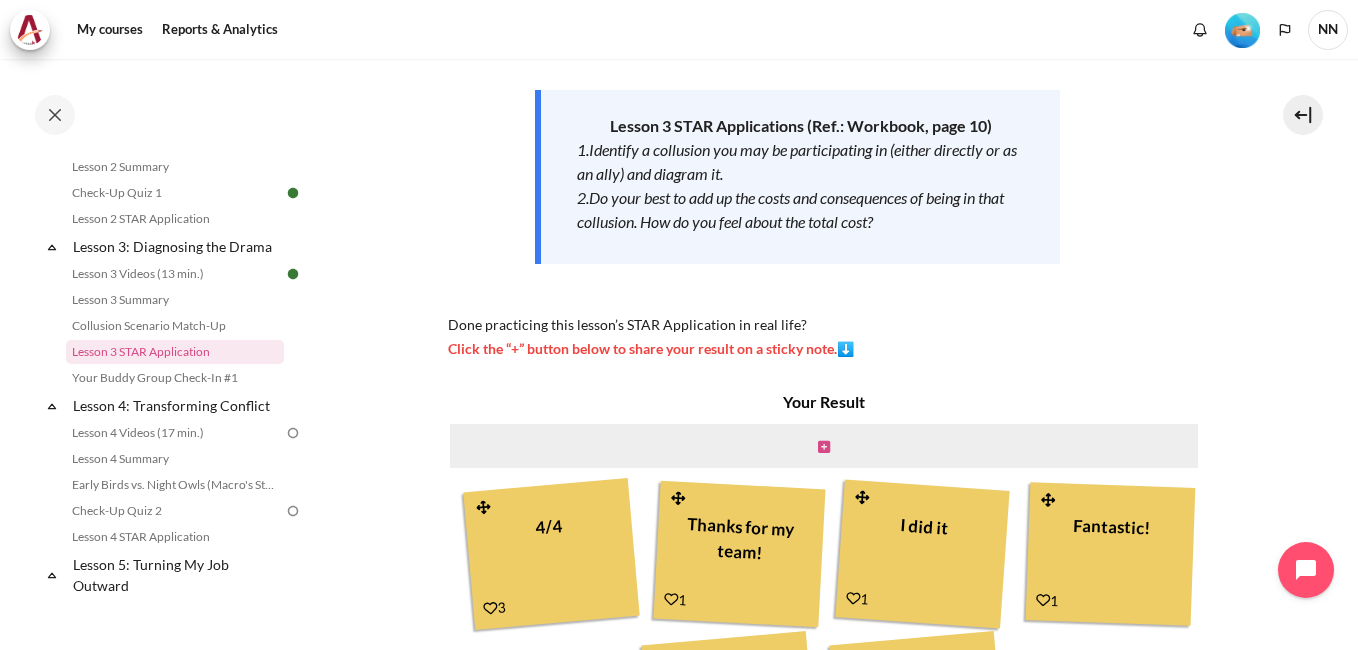 click at bounding box center [824, 447] 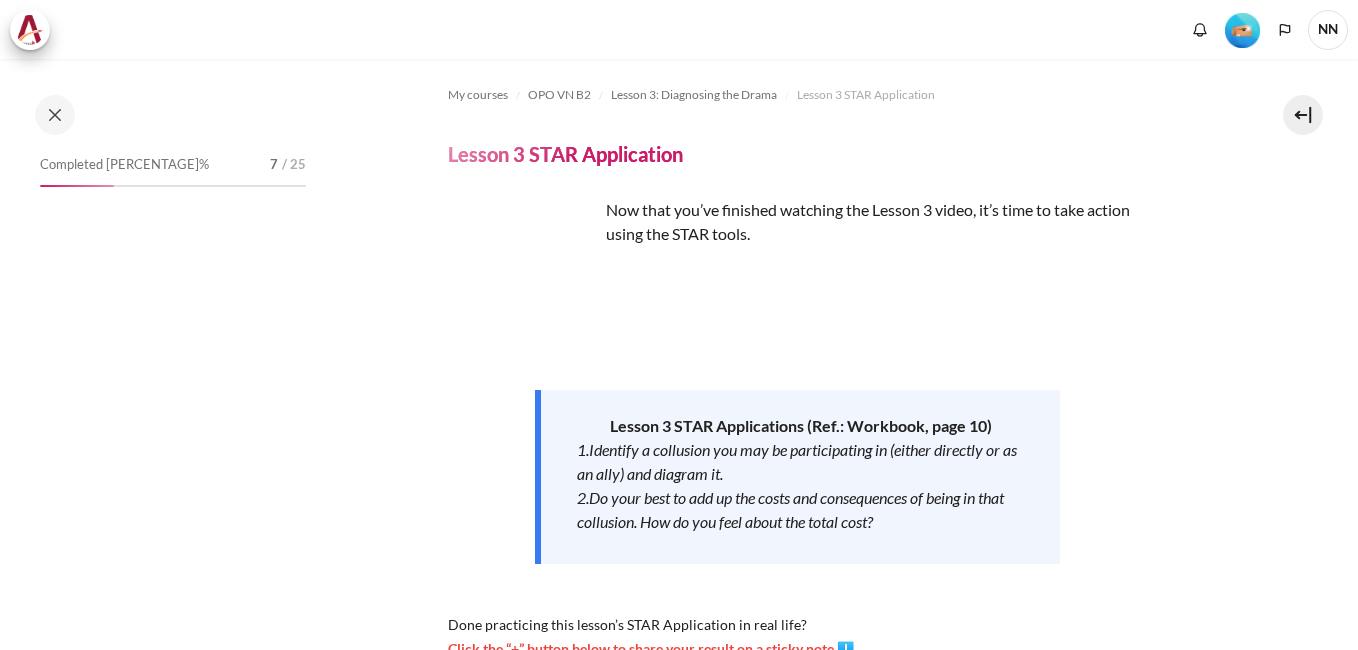 scroll, scrollTop: 0, scrollLeft: 0, axis: both 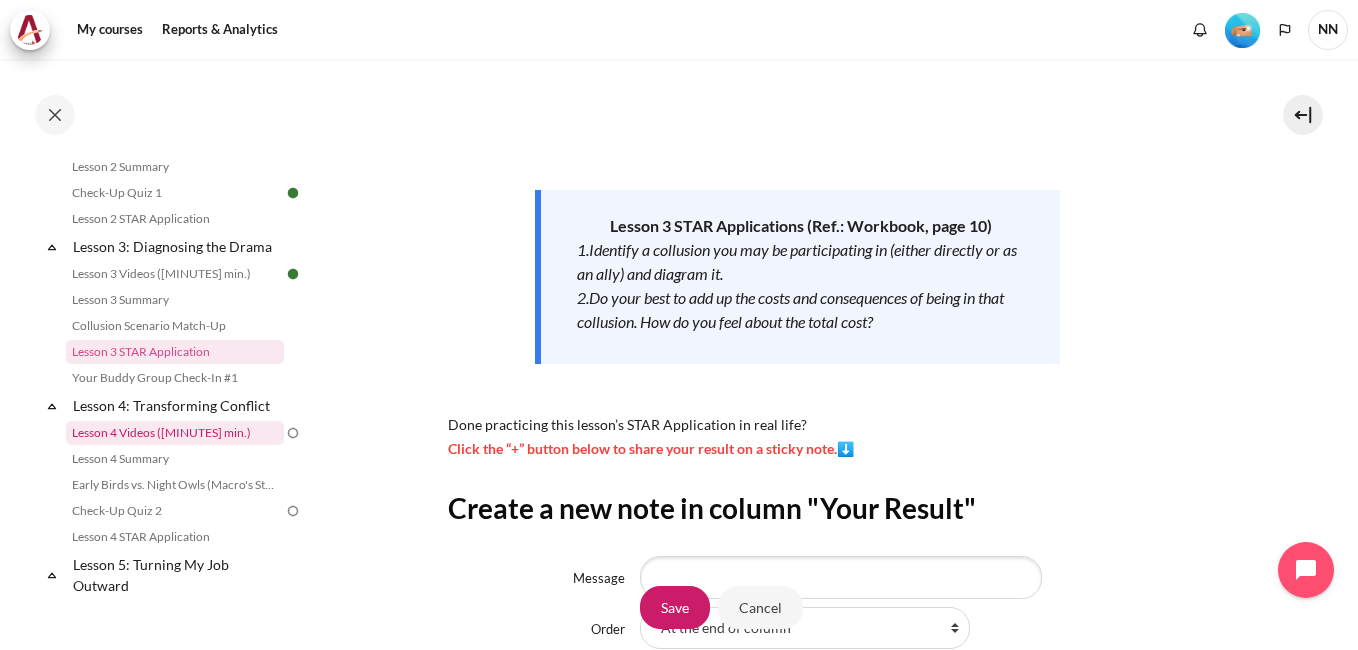 click on "Lesson 4 Videos (17 min.)" at bounding box center (175, 433) 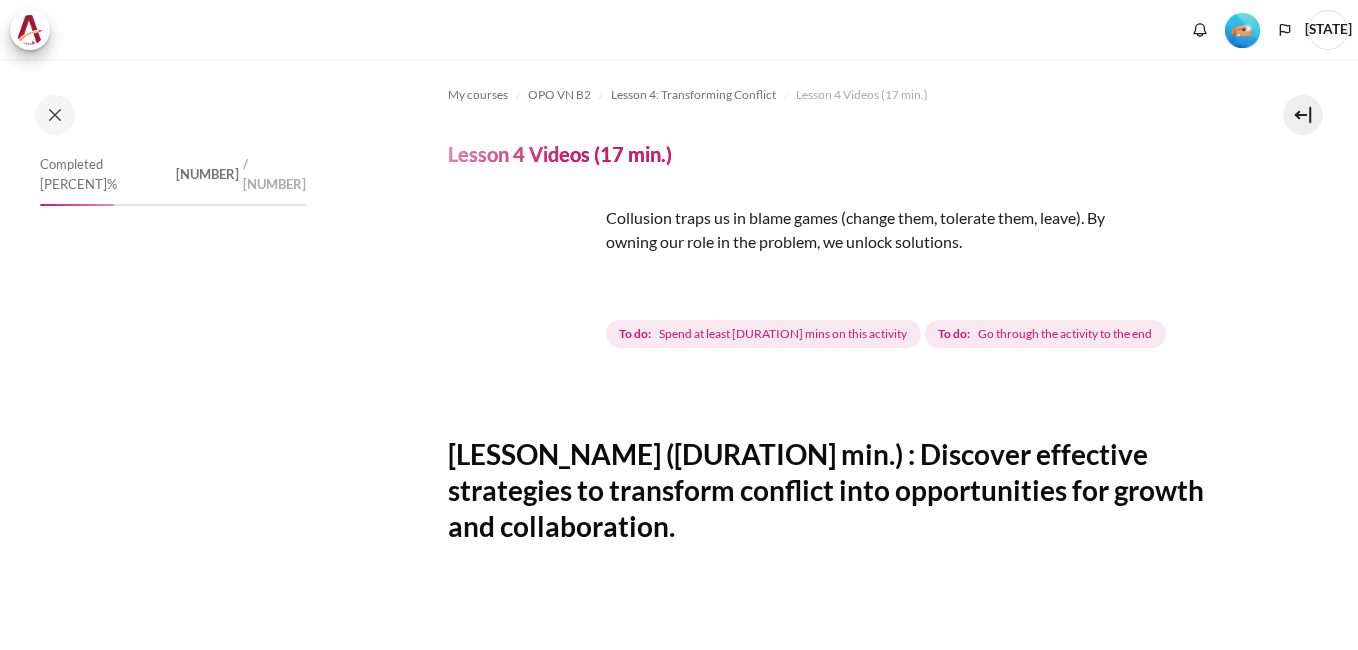 scroll, scrollTop: 0, scrollLeft: 0, axis: both 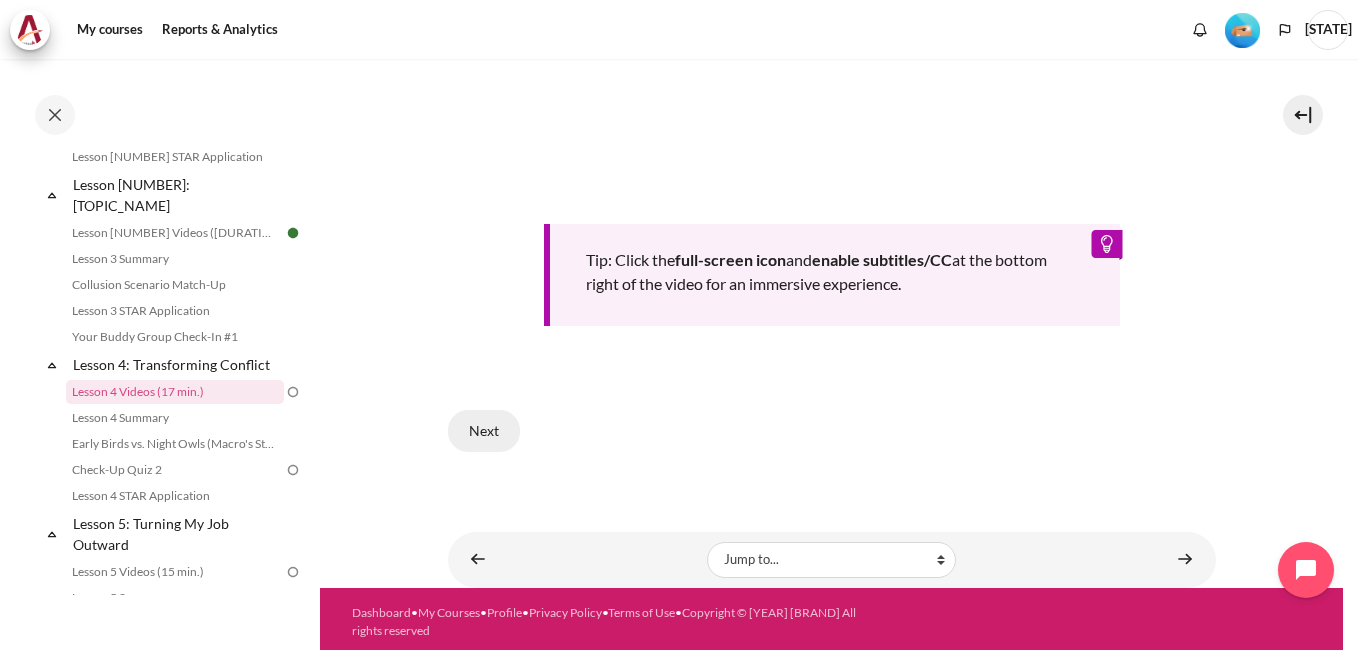 click on "Next" at bounding box center (484, 431) 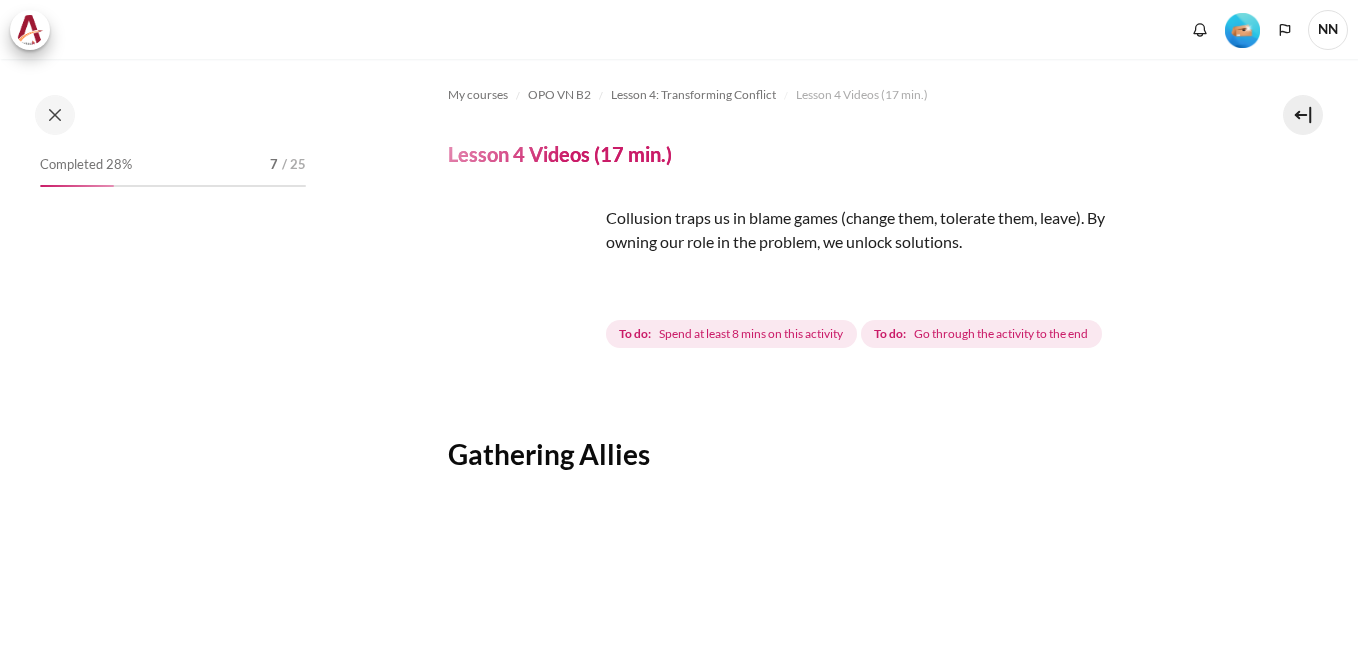 scroll, scrollTop: 0, scrollLeft: 0, axis: both 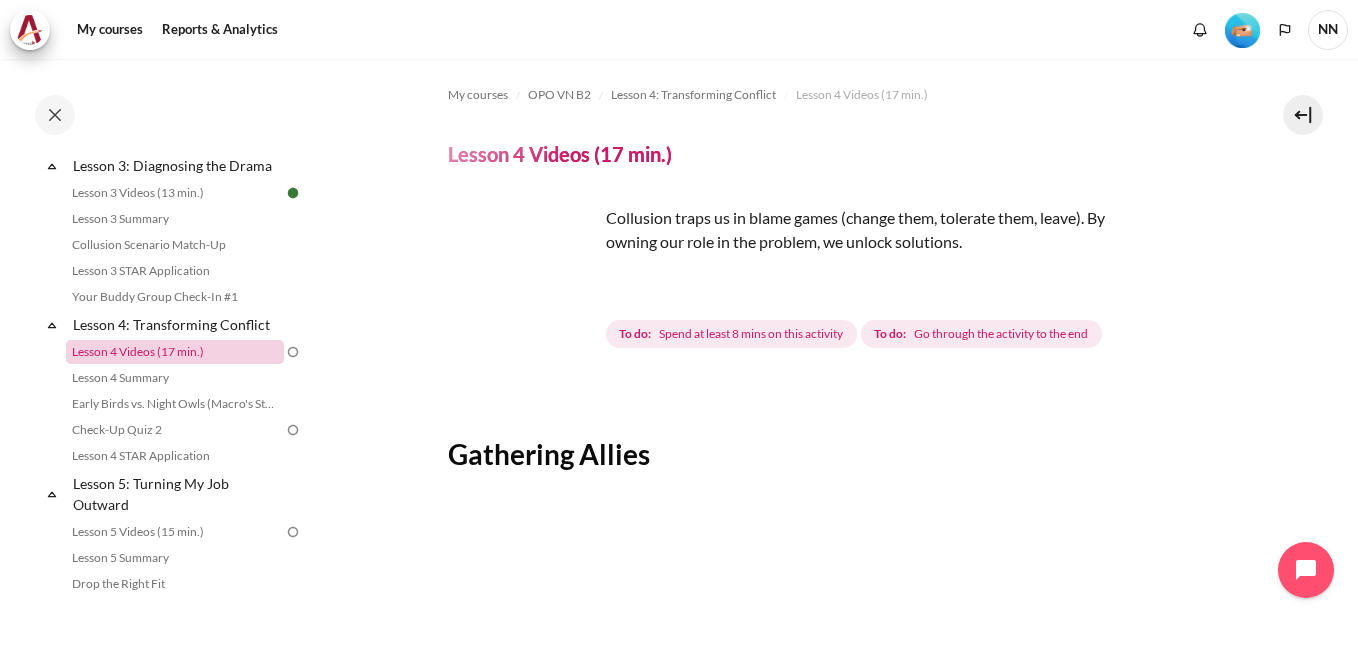 click on "Lesson 4 Videos (17 min.)" at bounding box center (175, 352) 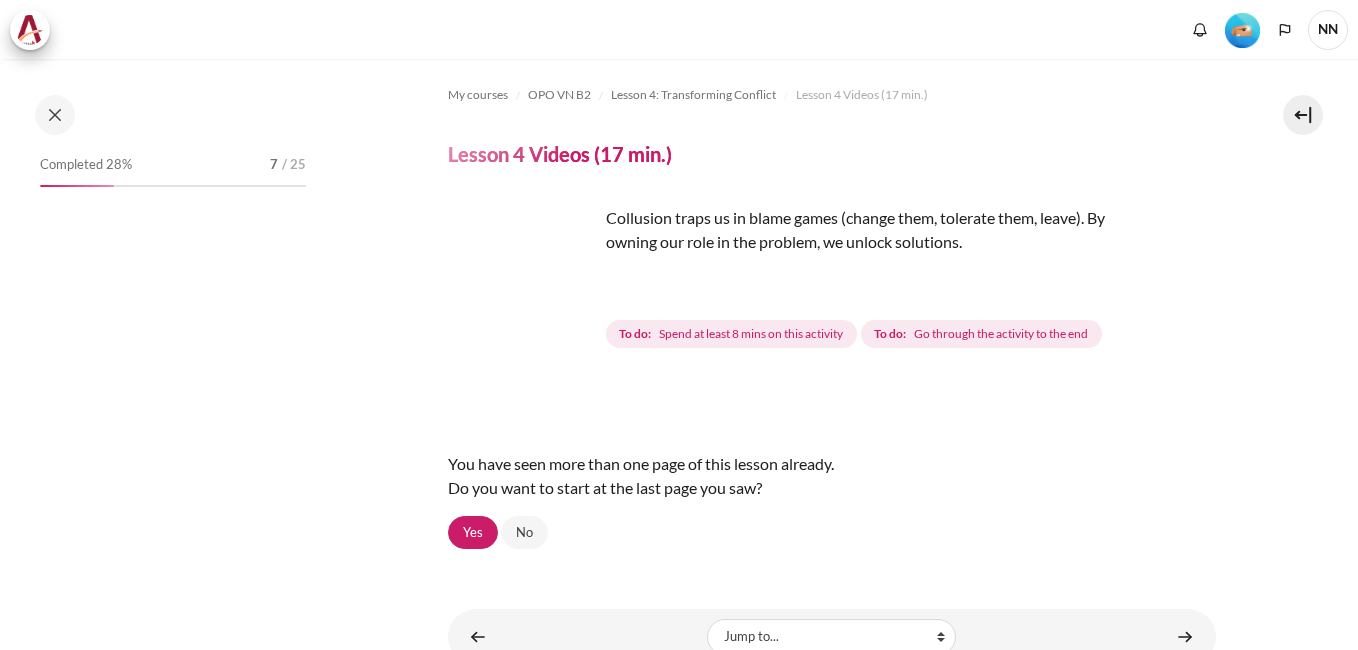 scroll, scrollTop: 0, scrollLeft: 0, axis: both 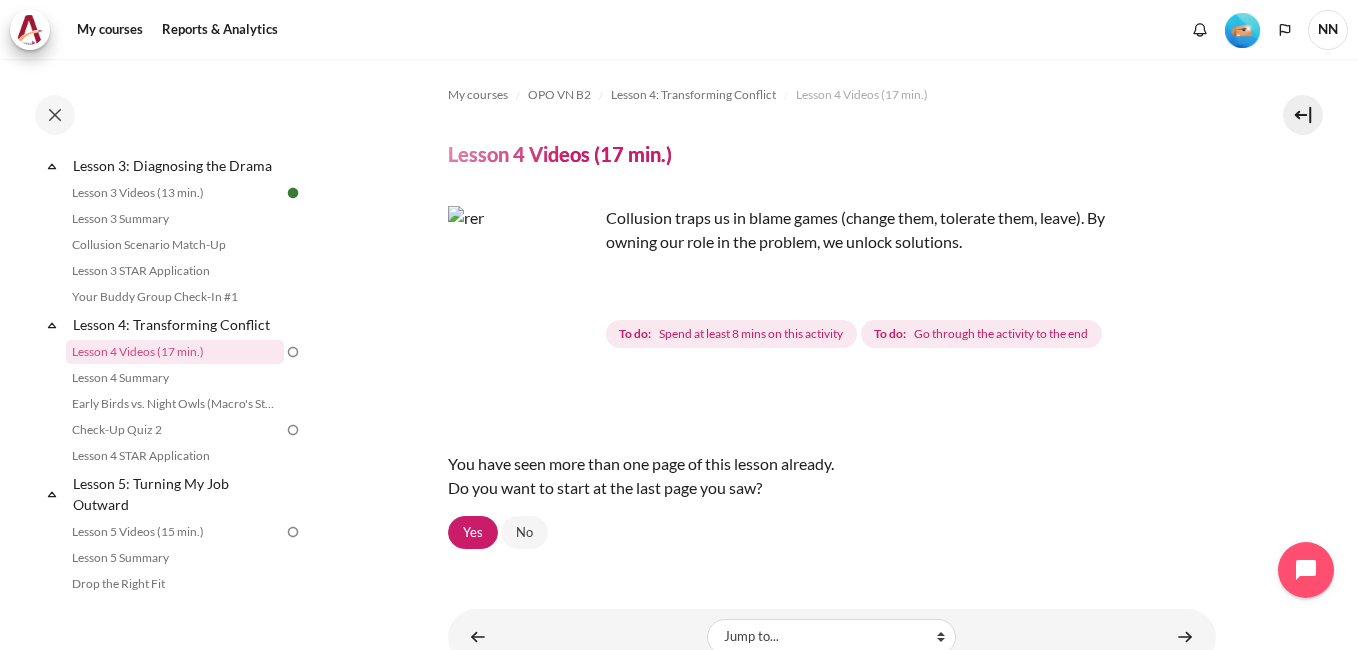 click at bounding box center [523, 281] 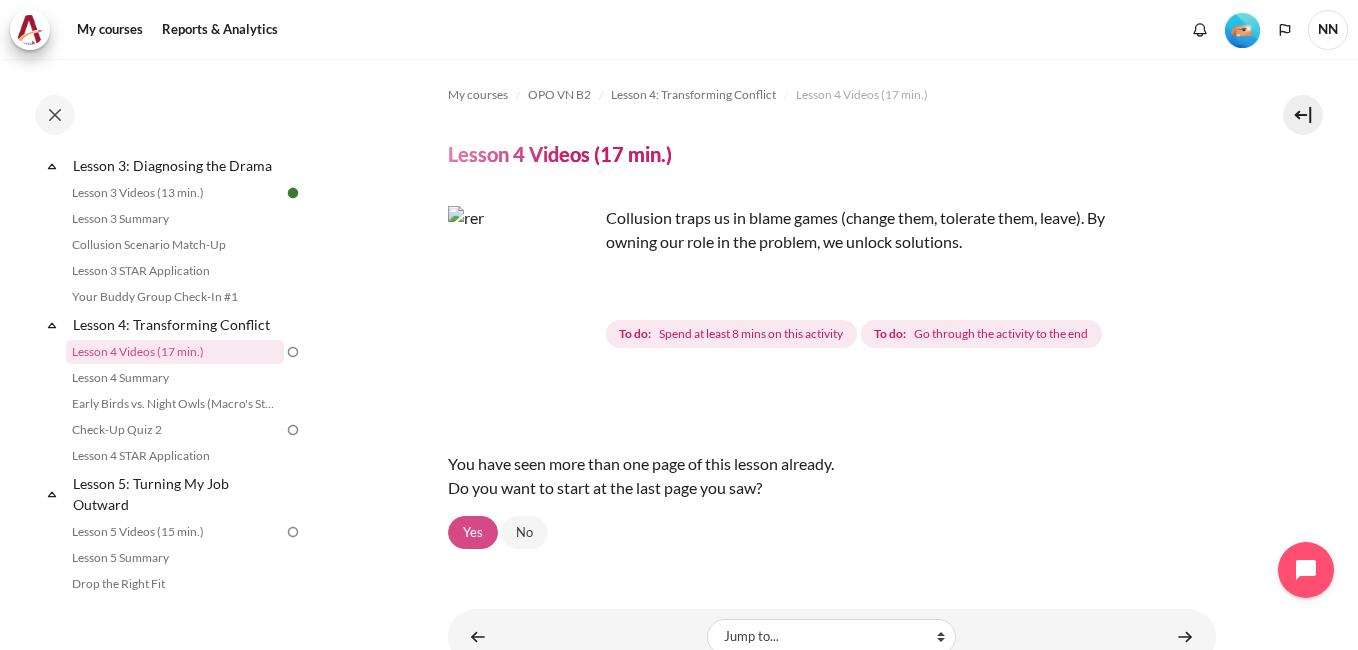 drag, startPoint x: 472, startPoint y: 527, endPoint x: 496, endPoint y: 527, distance: 24 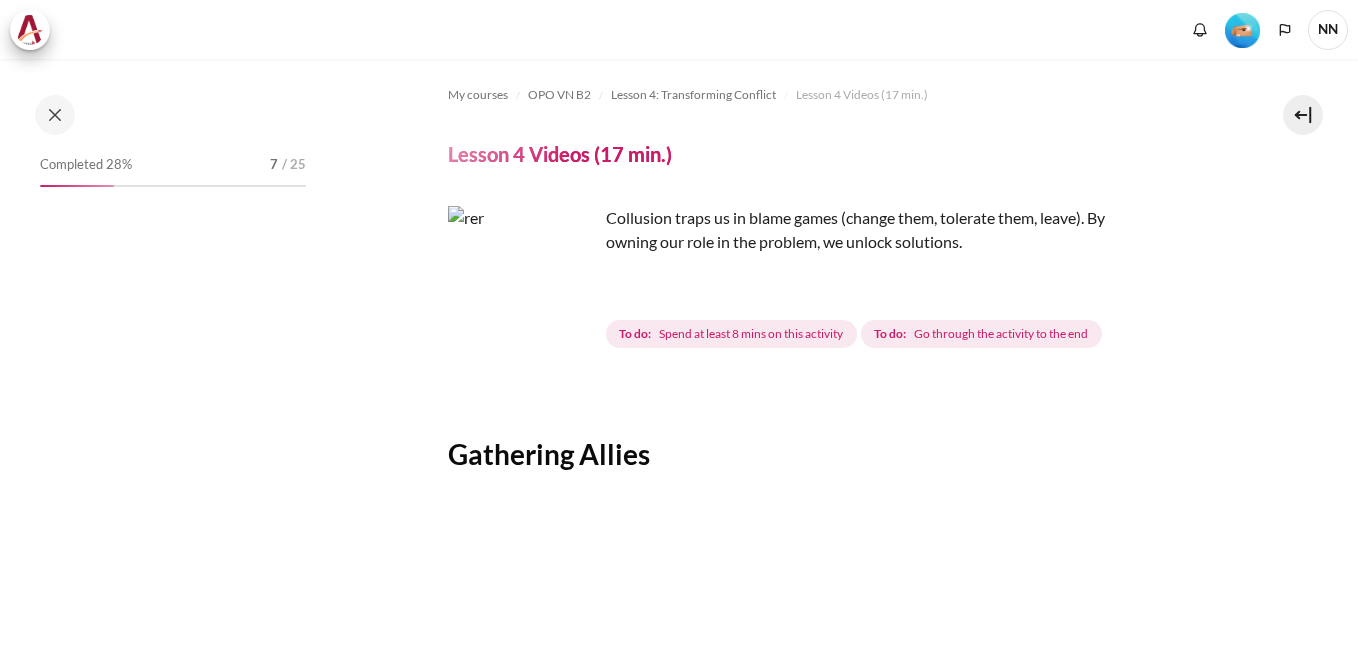 scroll, scrollTop: 0, scrollLeft: 0, axis: both 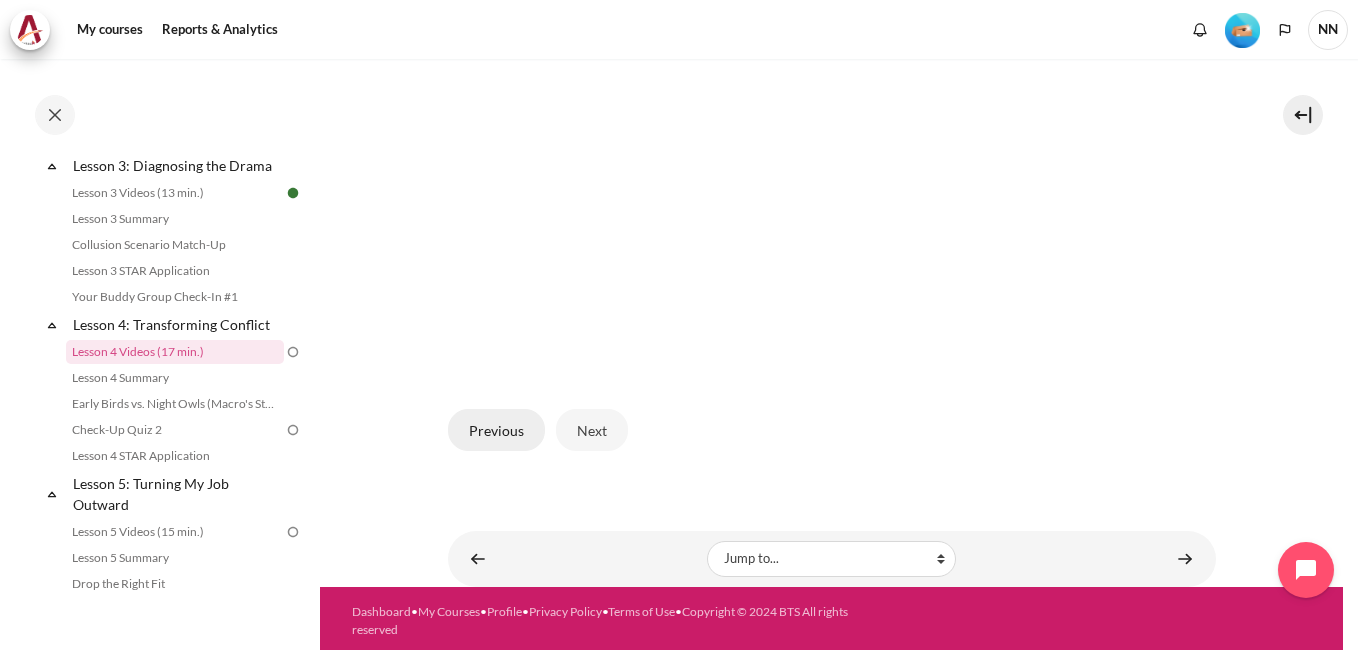 click on "Previous" at bounding box center (496, 430) 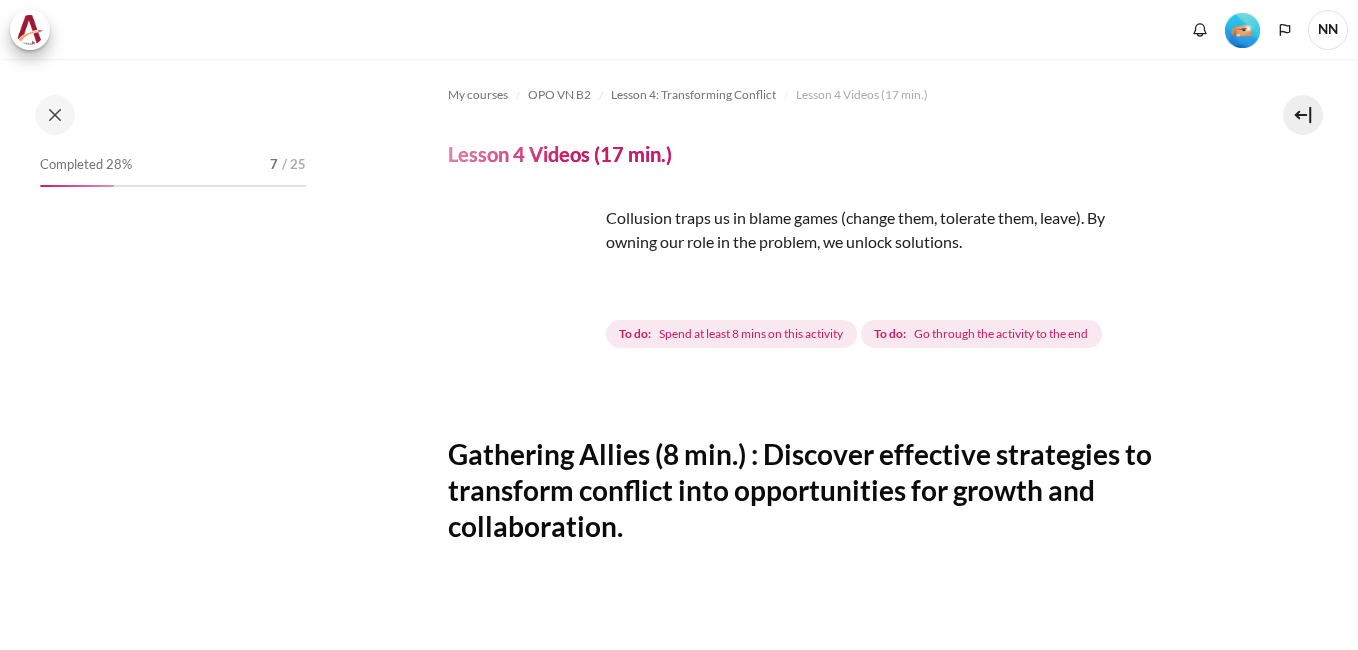 scroll, scrollTop: 0, scrollLeft: 0, axis: both 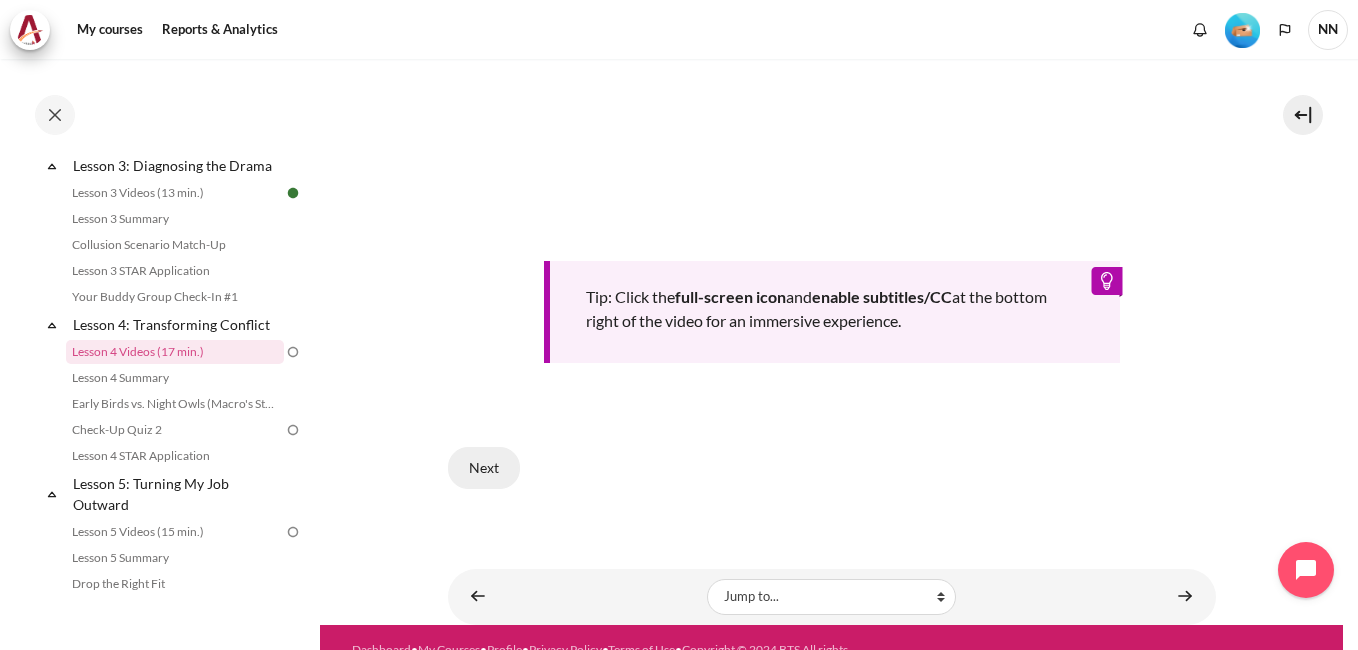 click on "Next" at bounding box center [484, 468] 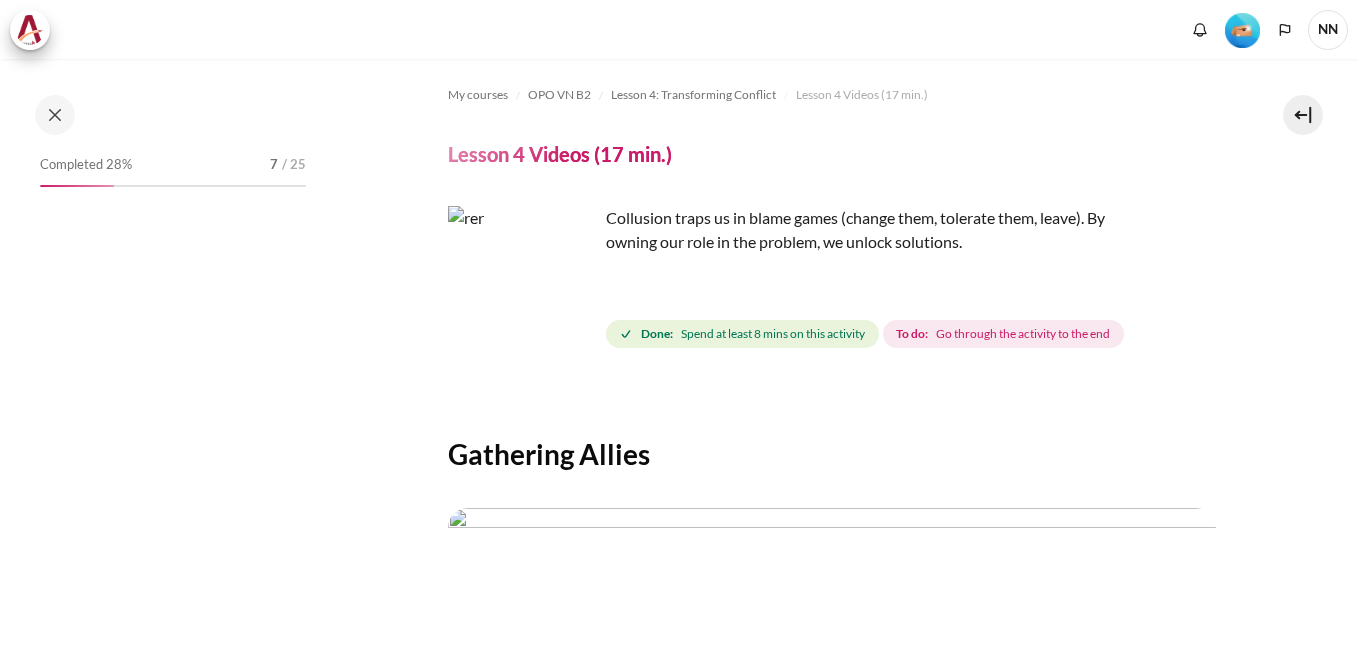 scroll, scrollTop: 0, scrollLeft: 0, axis: both 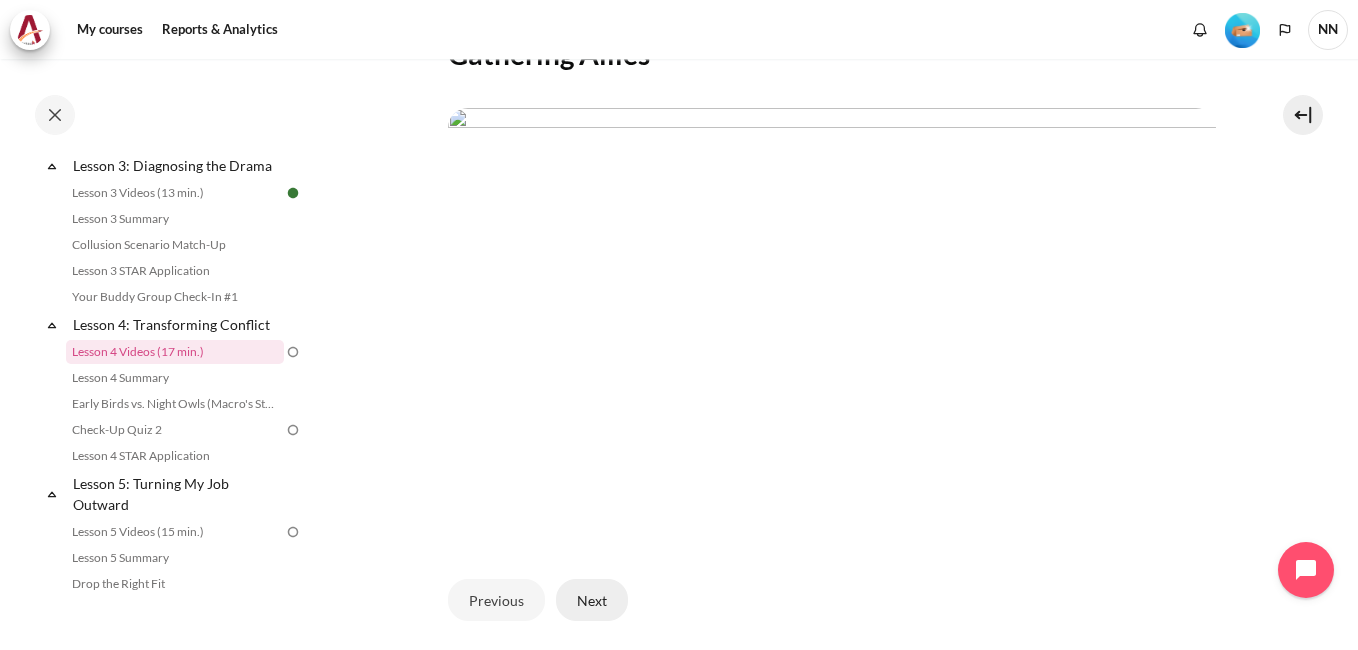 click on "Next" at bounding box center (592, 600) 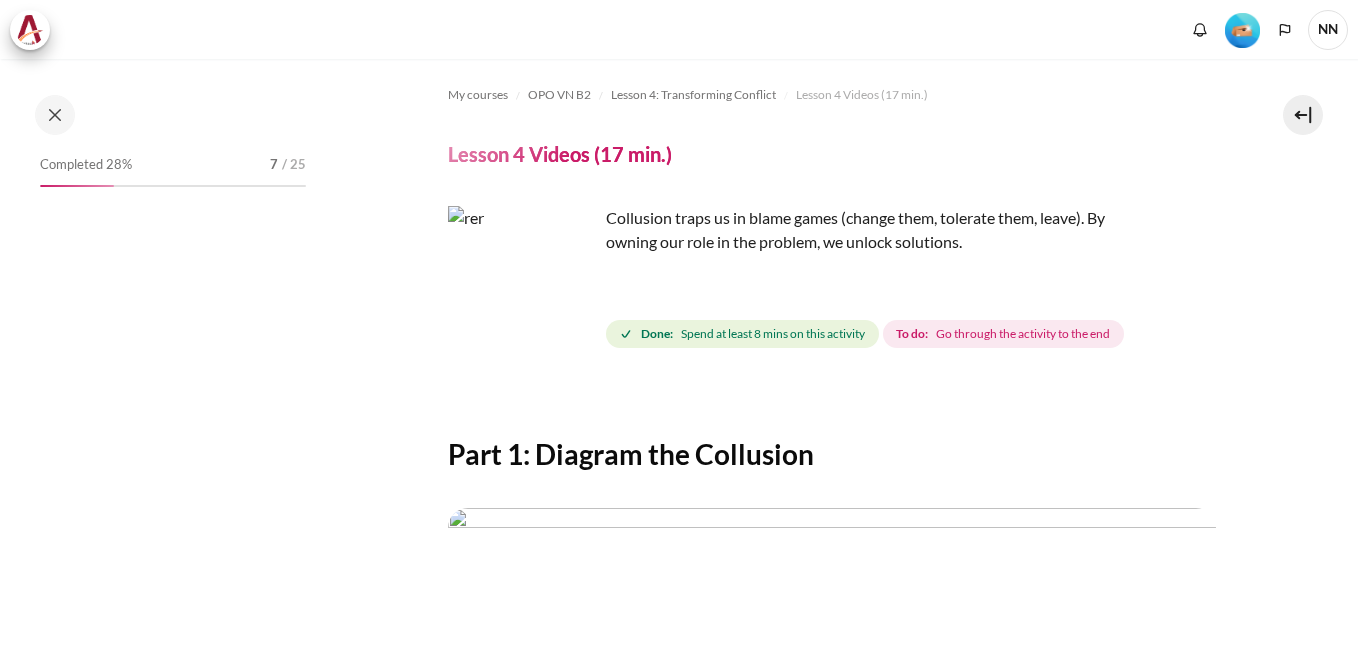 scroll, scrollTop: 0, scrollLeft: 0, axis: both 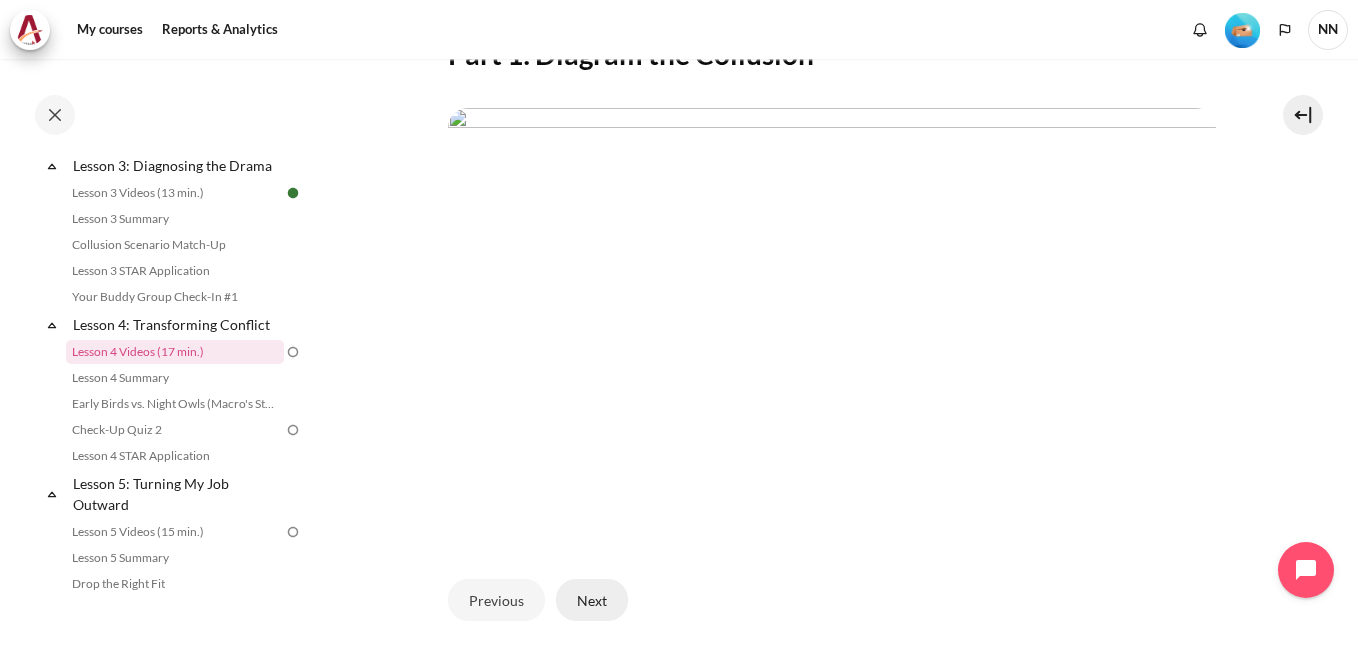 click on "Next" at bounding box center [592, 600] 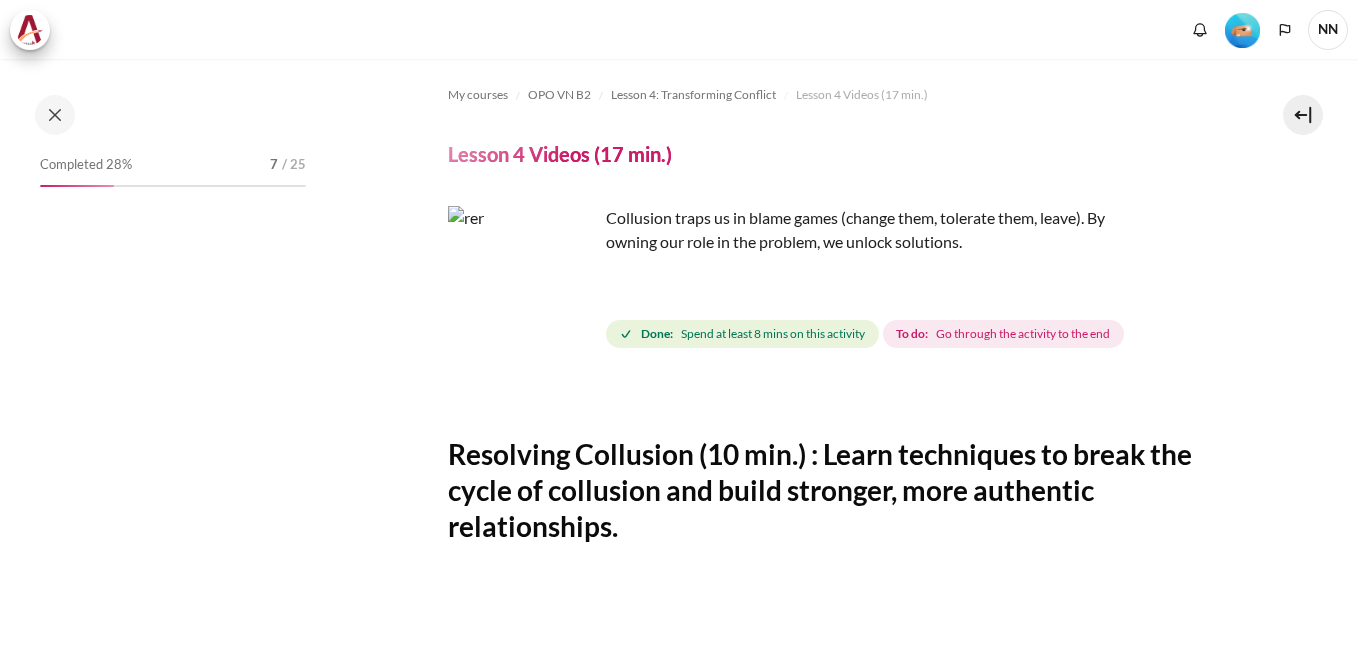 scroll, scrollTop: 0, scrollLeft: 0, axis: both 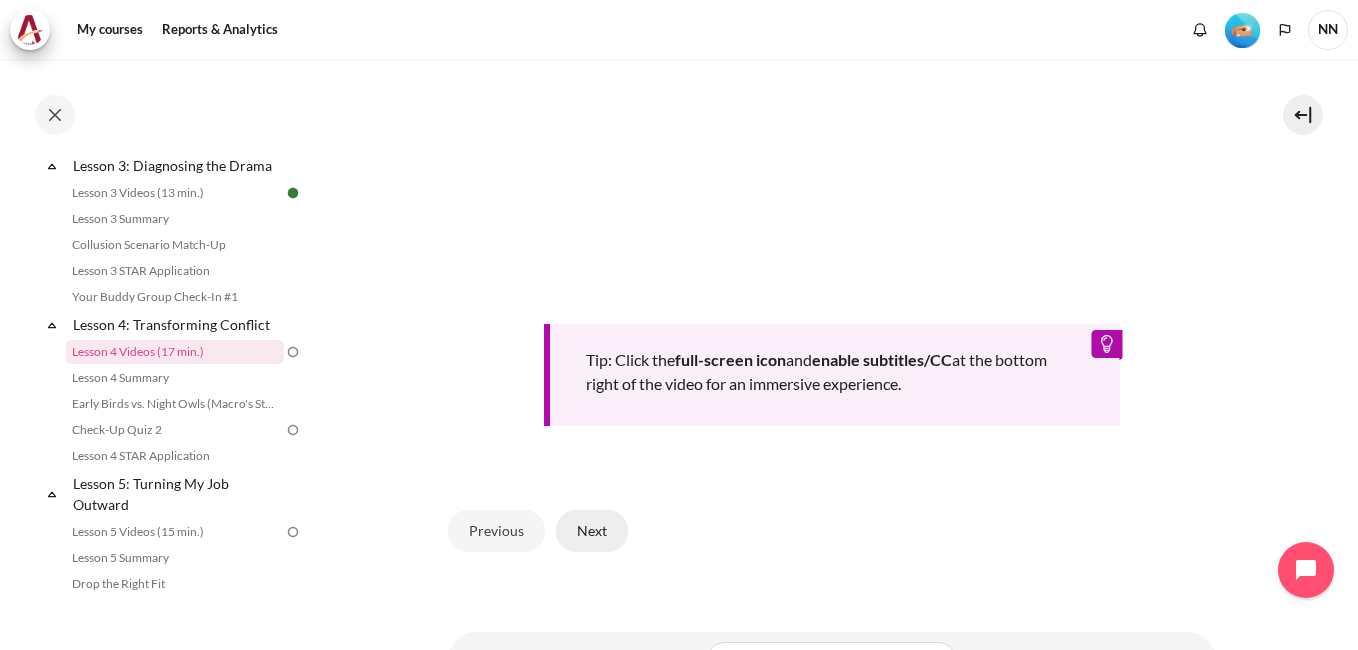 click on "Next" at bounding box center (592, 531) 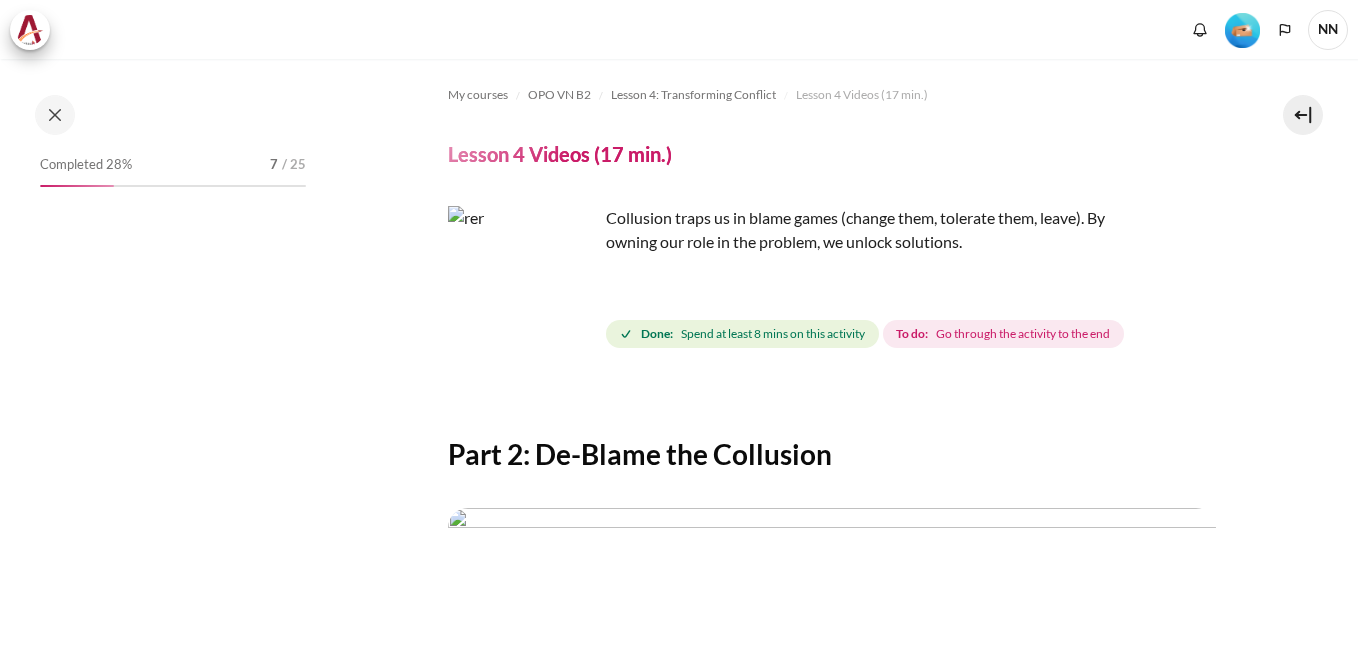 scroll, scrollTop: 0, scrollLeft: 0, axis: both 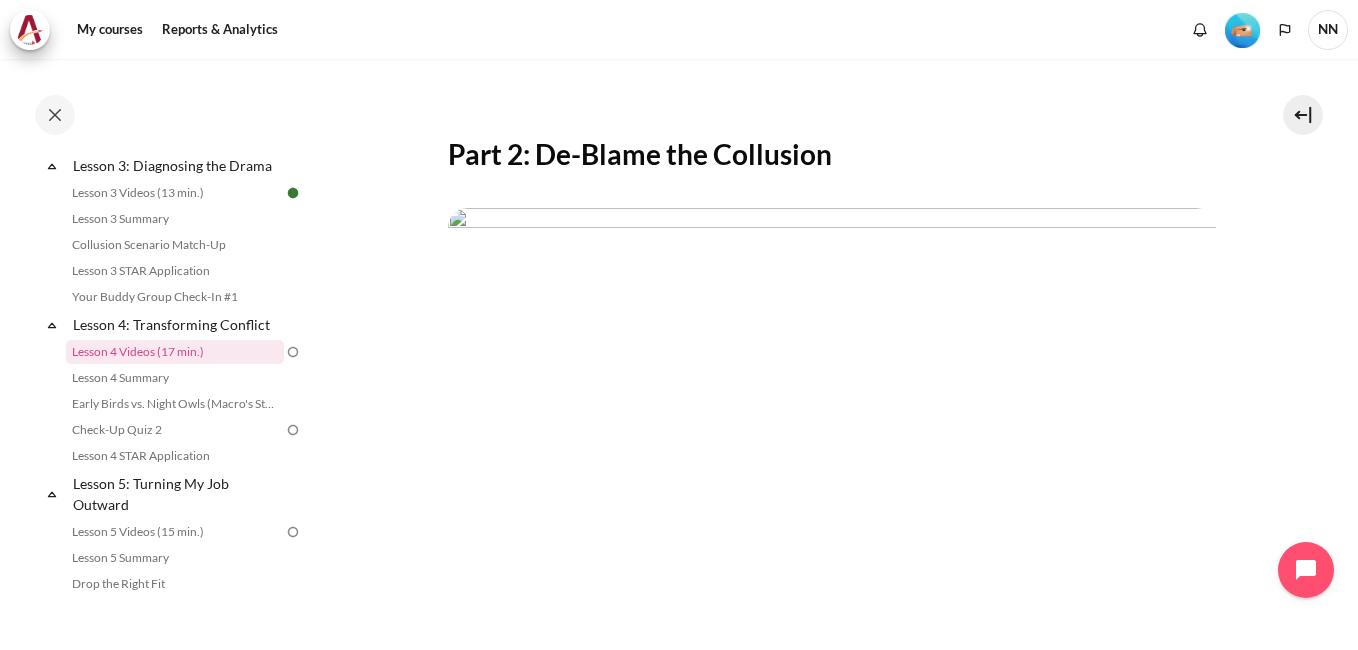 click at bounding box center [175, 115] 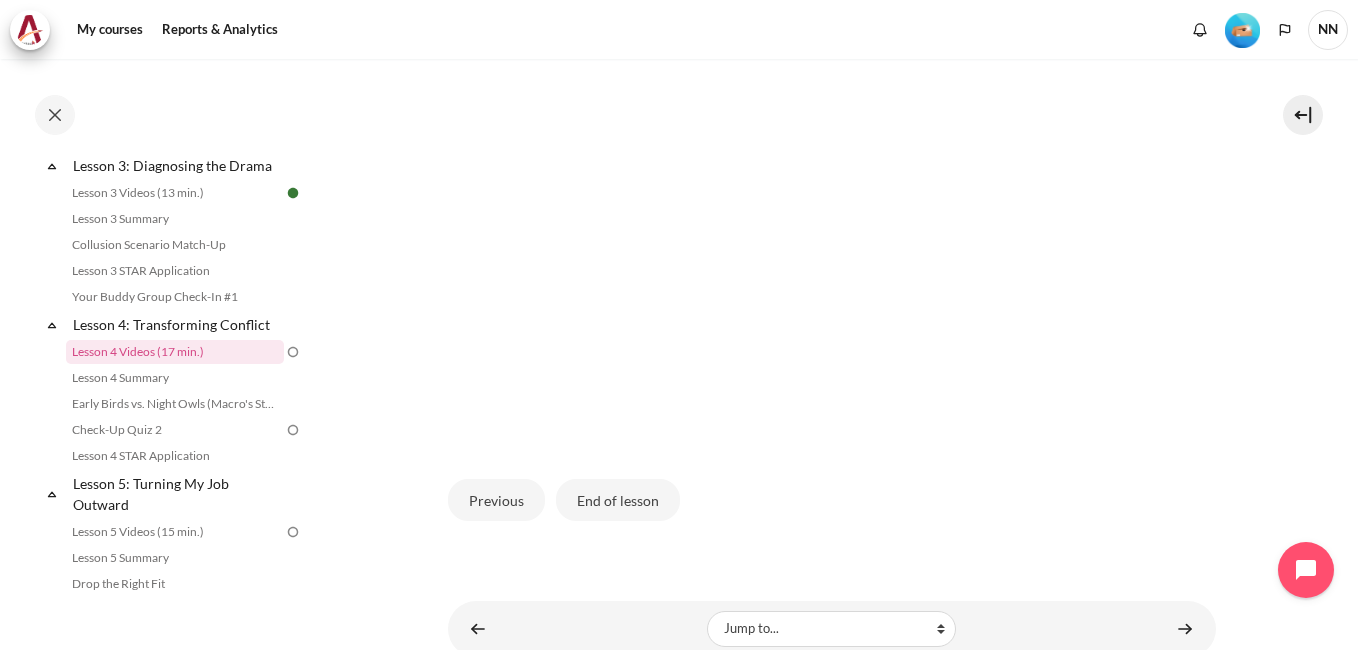 scroll, scrollTop: 570, scrollLeft: 0, axis: vertical 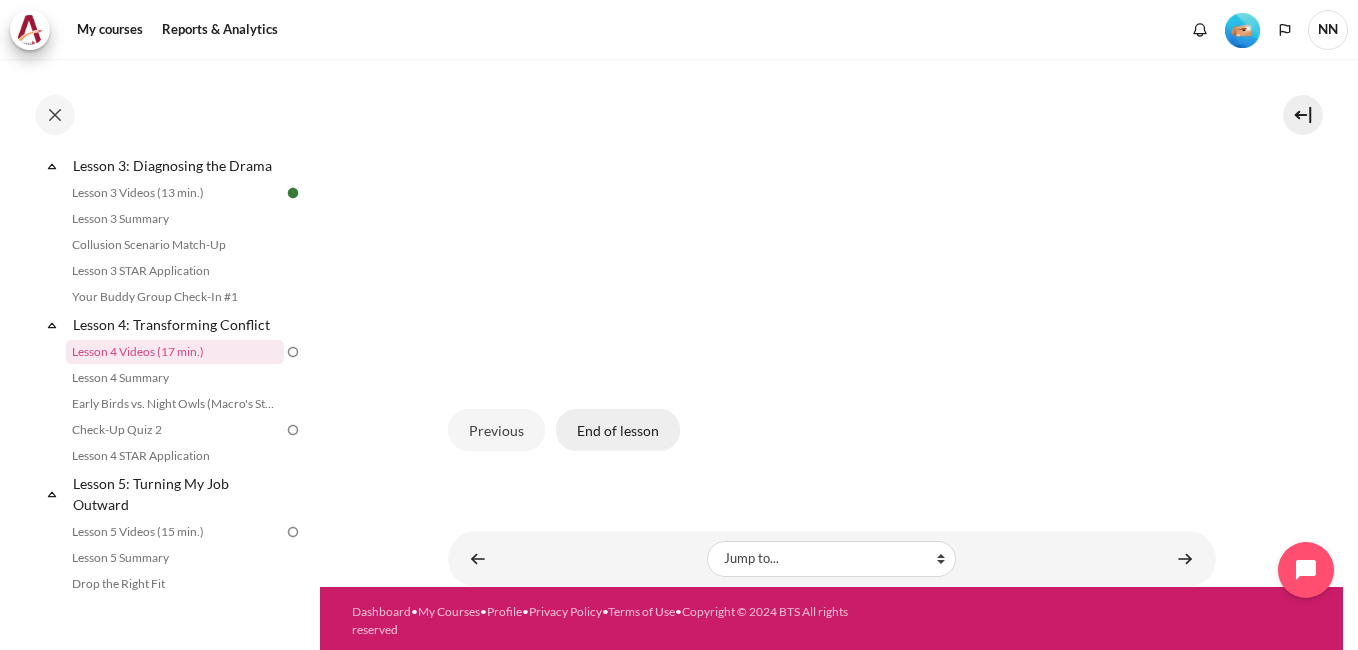 click on "End of lesson" at bounding box center [618, 430] 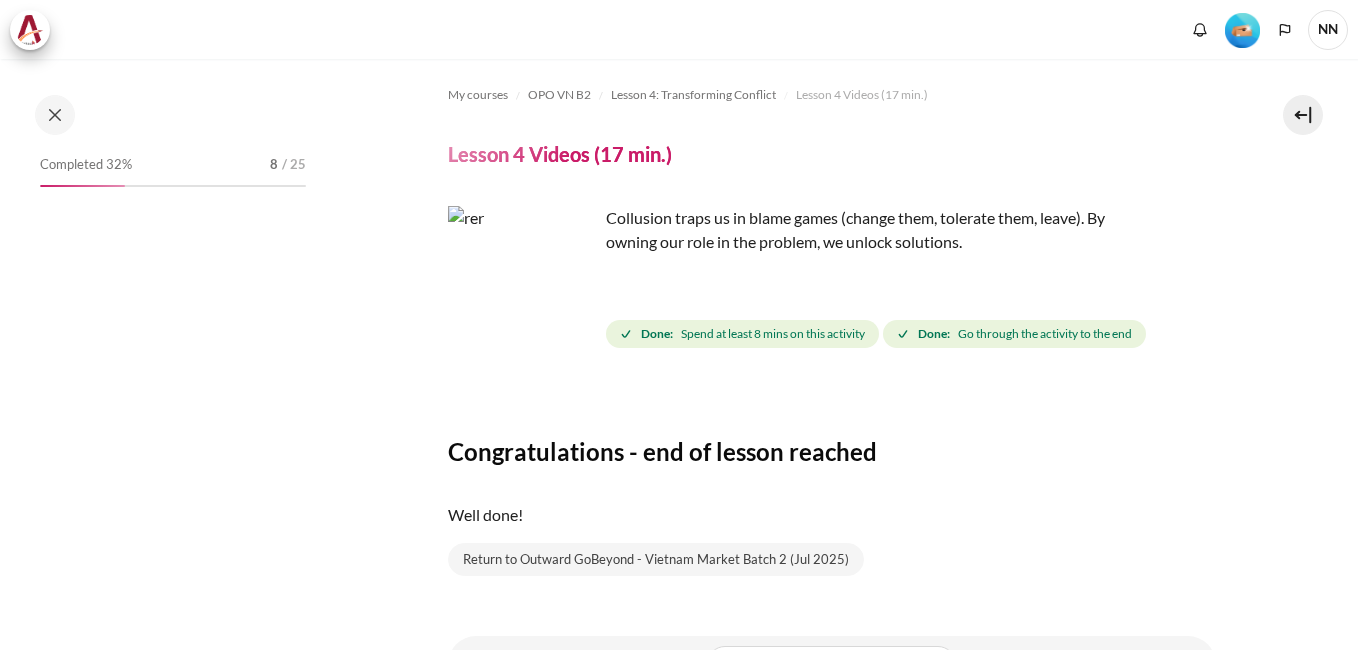 scroll, scrollTop: 0, scrollLeft: 0, axis: both 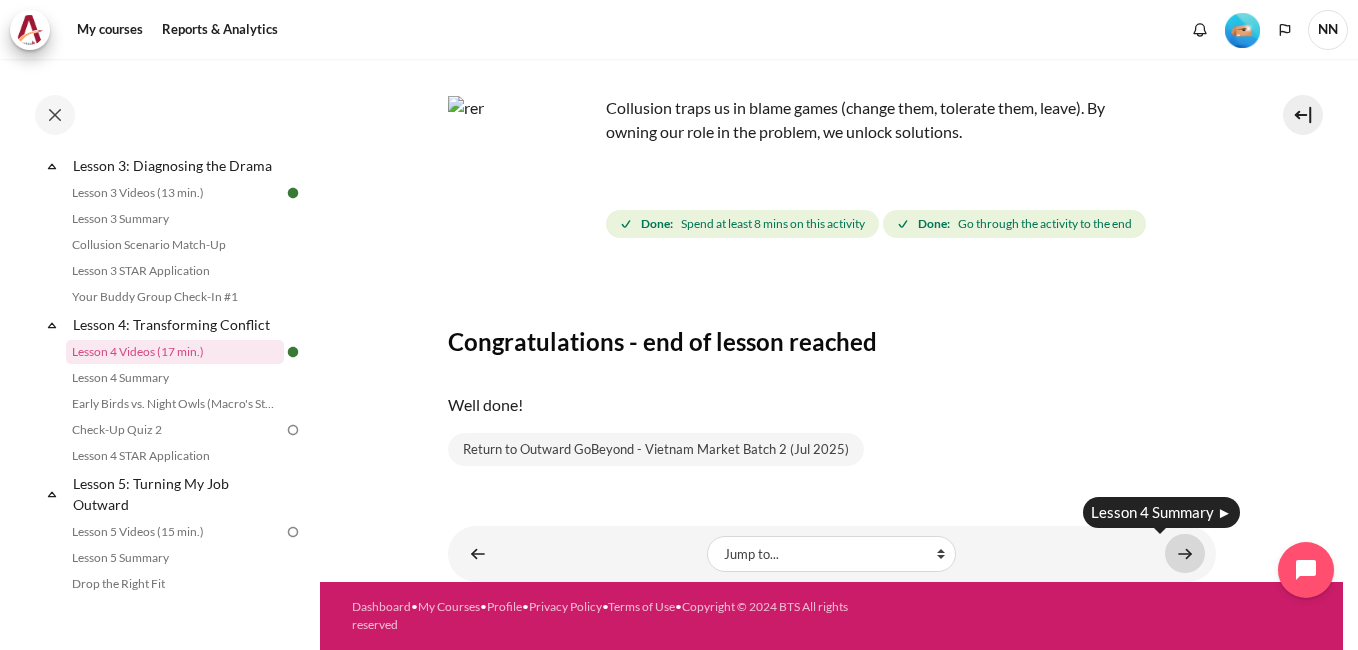 click at bounding box center [1185, 553] 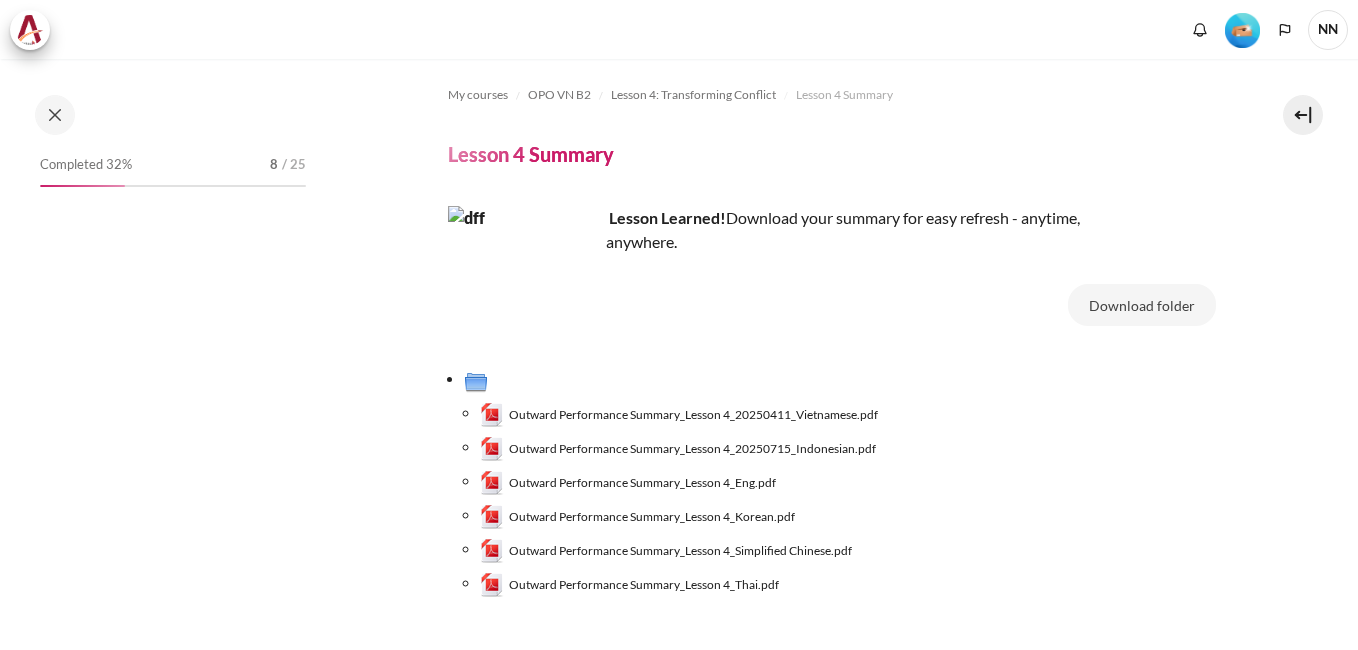 scroll, scrollTop: 0, scrollLeft: 0, axis: both 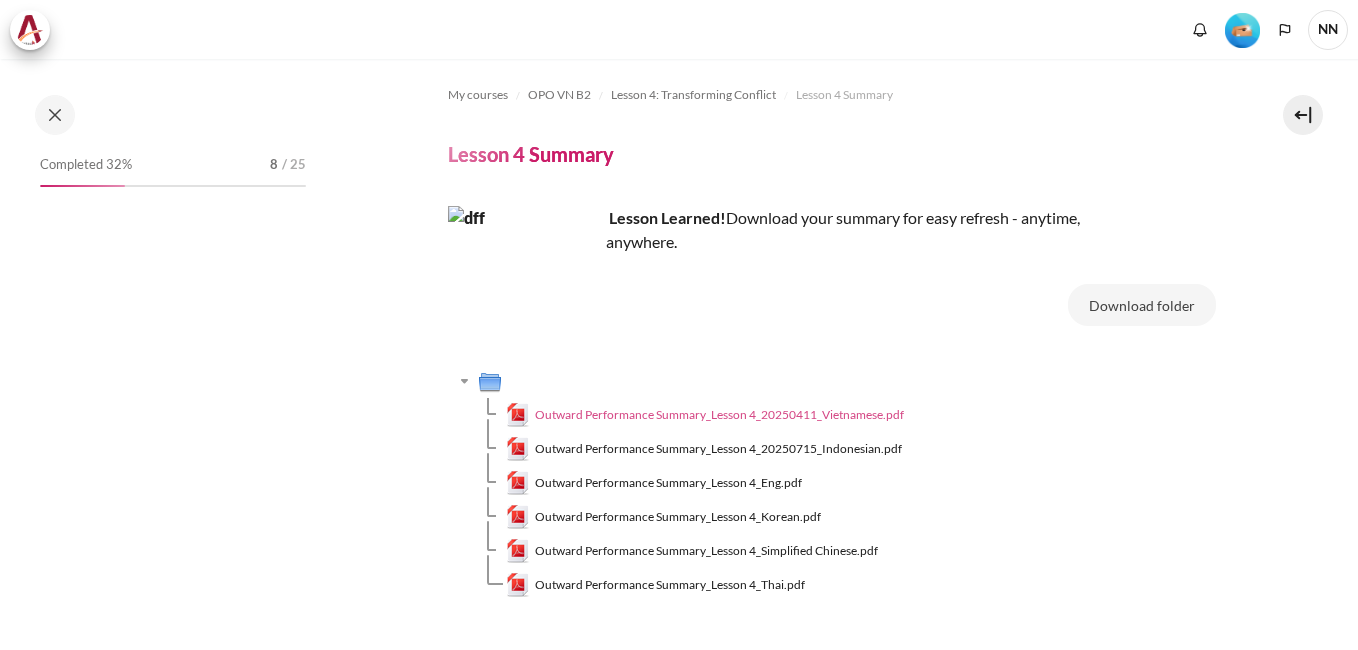 click on "Outward Performance Summary_Lesson 4_20250411_Vietnamese.pdf" at bounding box center [719, 415] 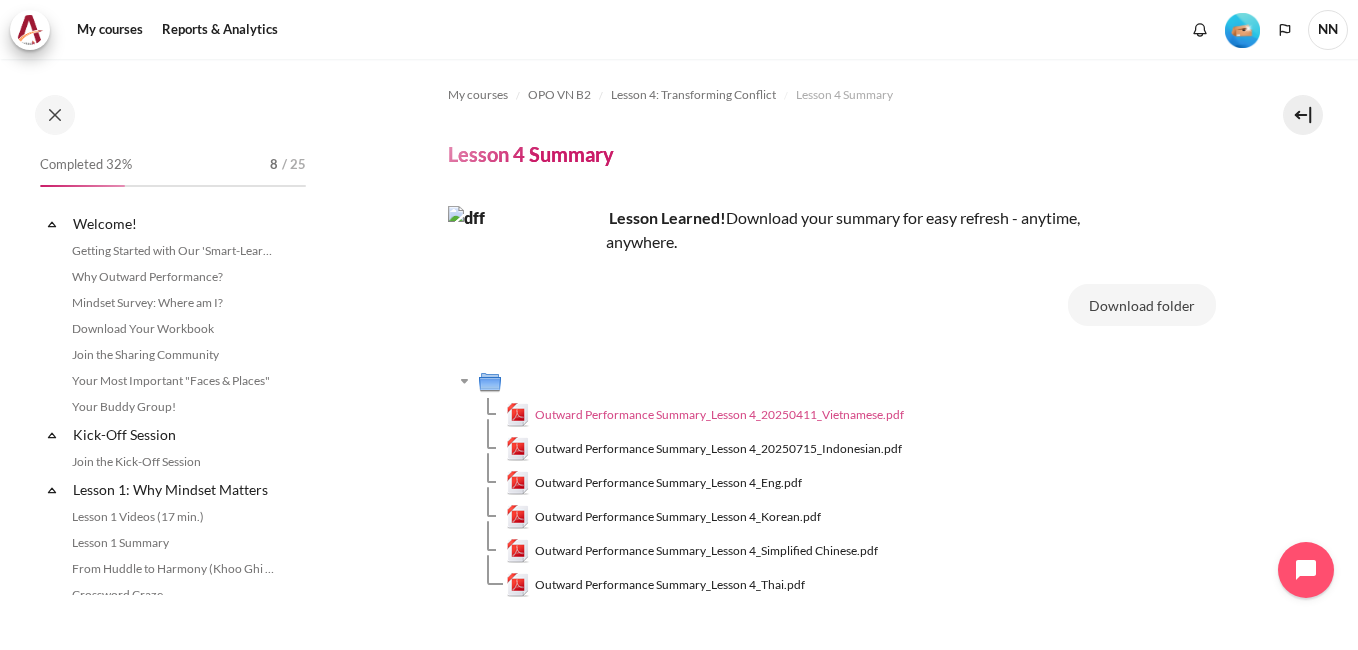 scroll, scrollTop: 642, scrollLeft: 0, axis: vertical 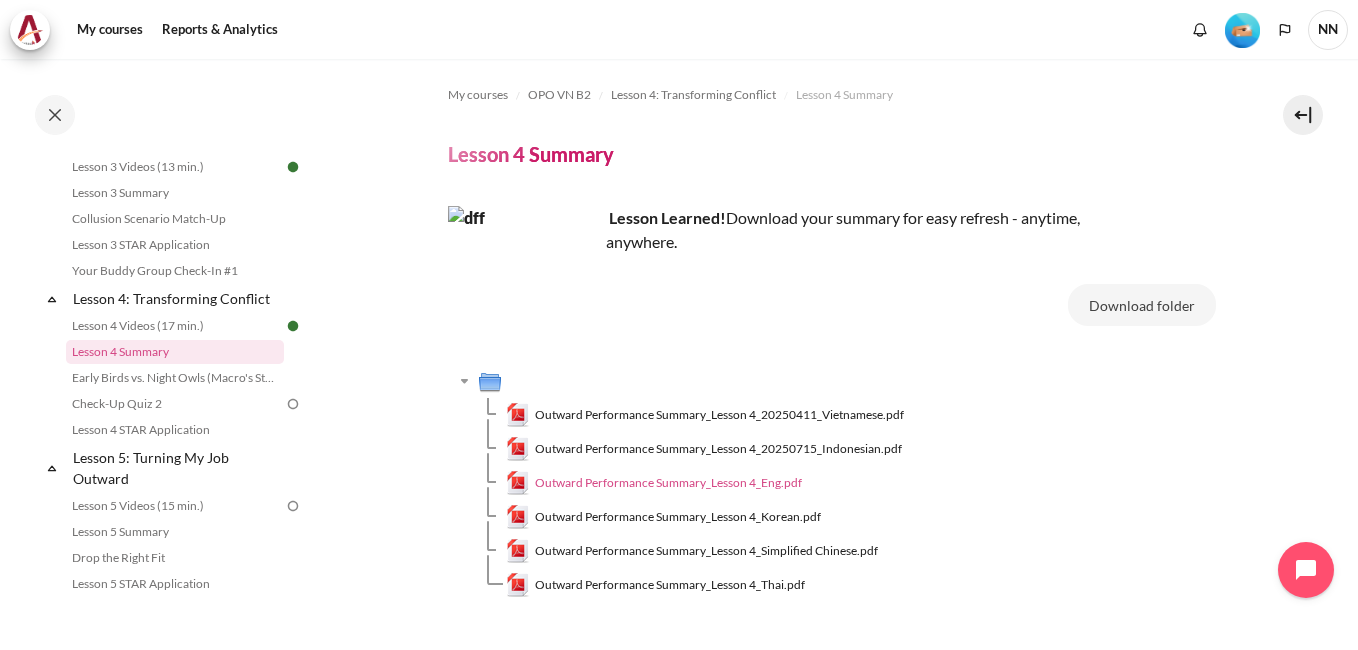 click on "Outward Performance Summary_Lesson 4_Eng.pdf" at bounding box center (668, 483) 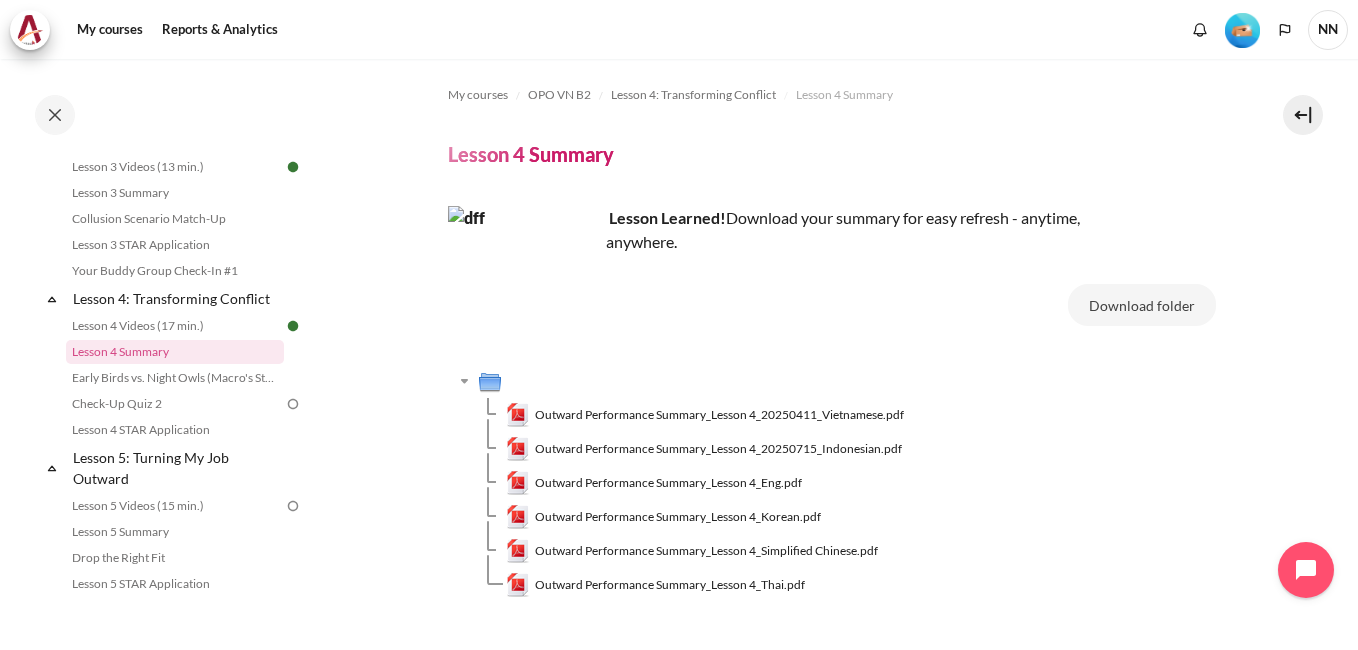 scroll, scrollTop: 152, scrollLeft: 0, axis: vertical 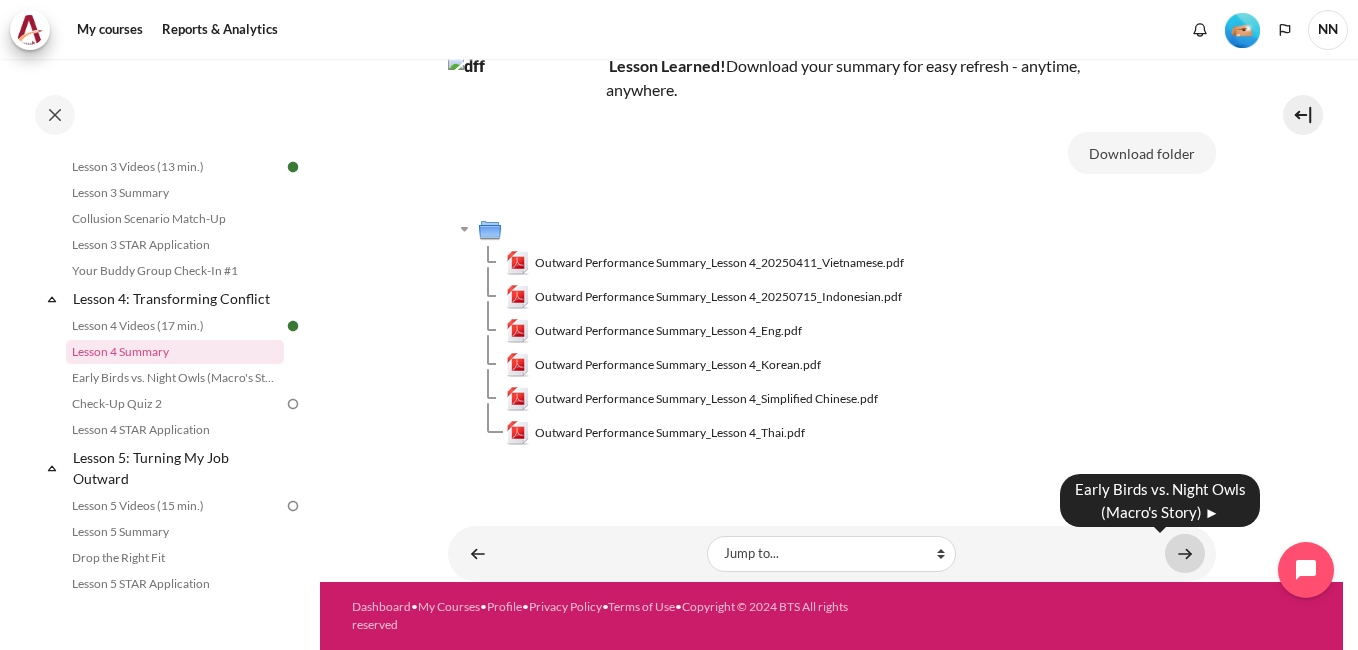 click at bounding box center [1185, 553] 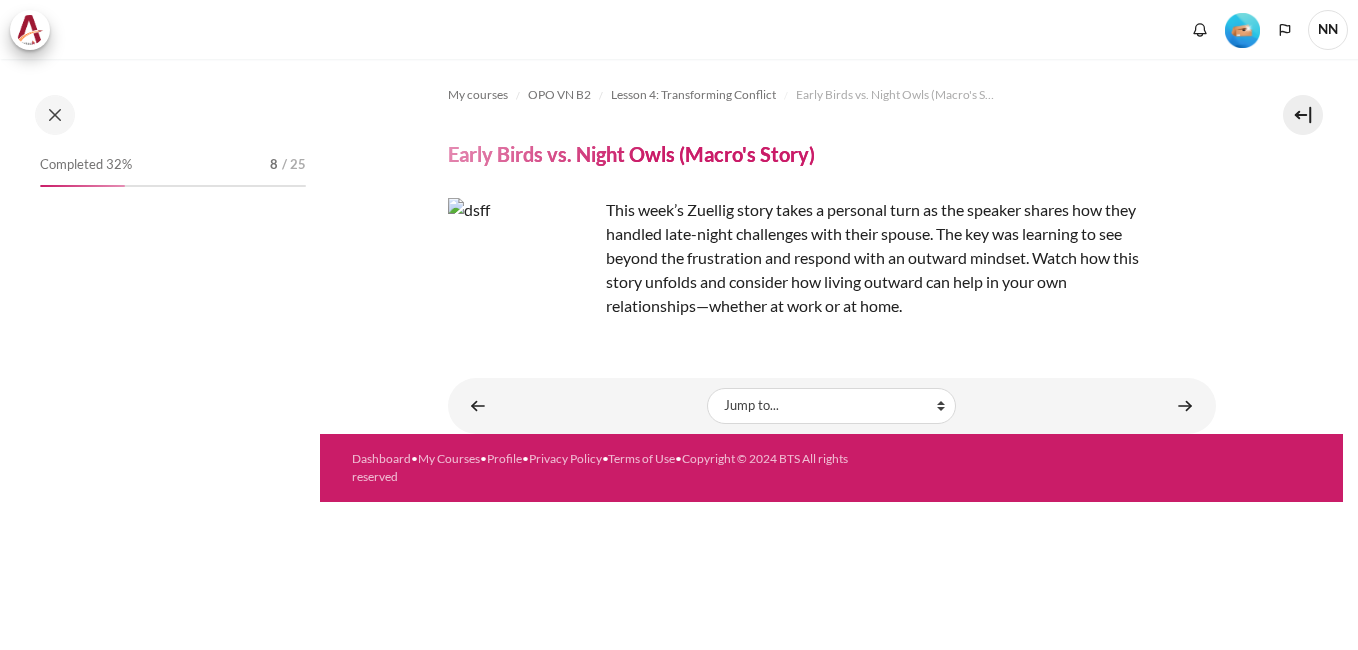 scroll, scrollTop: 0, scrollLeft: 0, axis: both 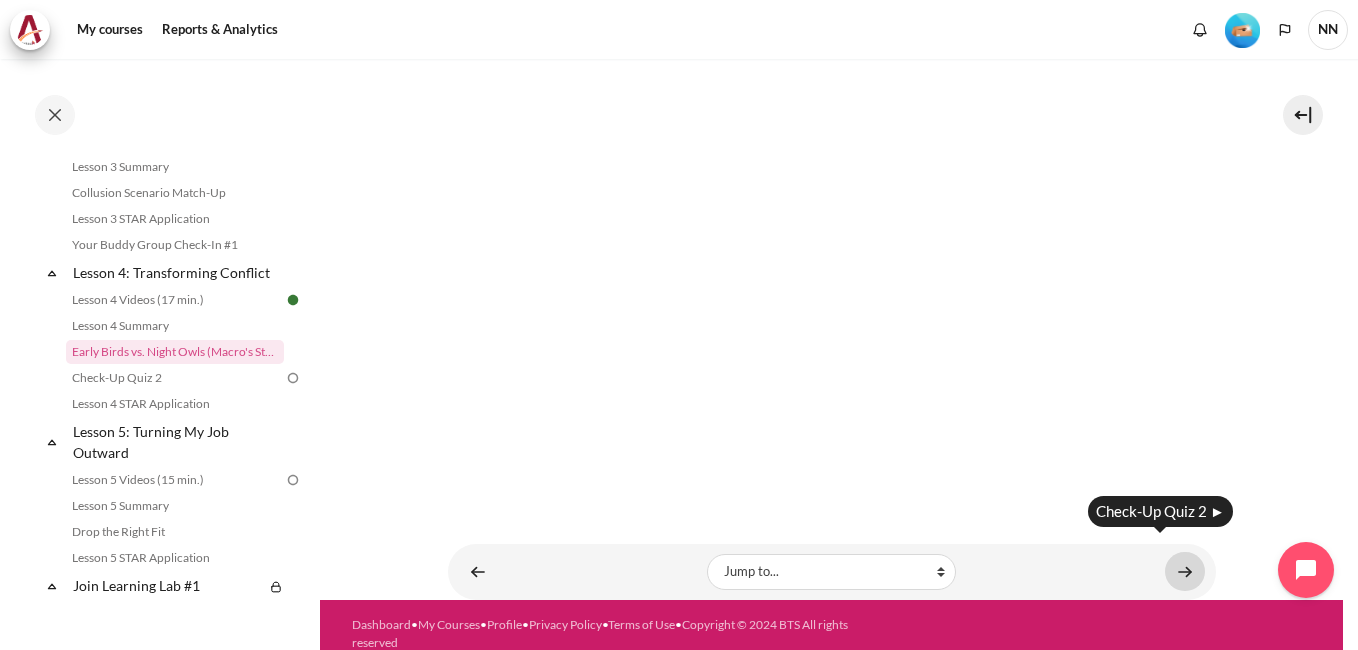 click at bounding box center (1185, 571) 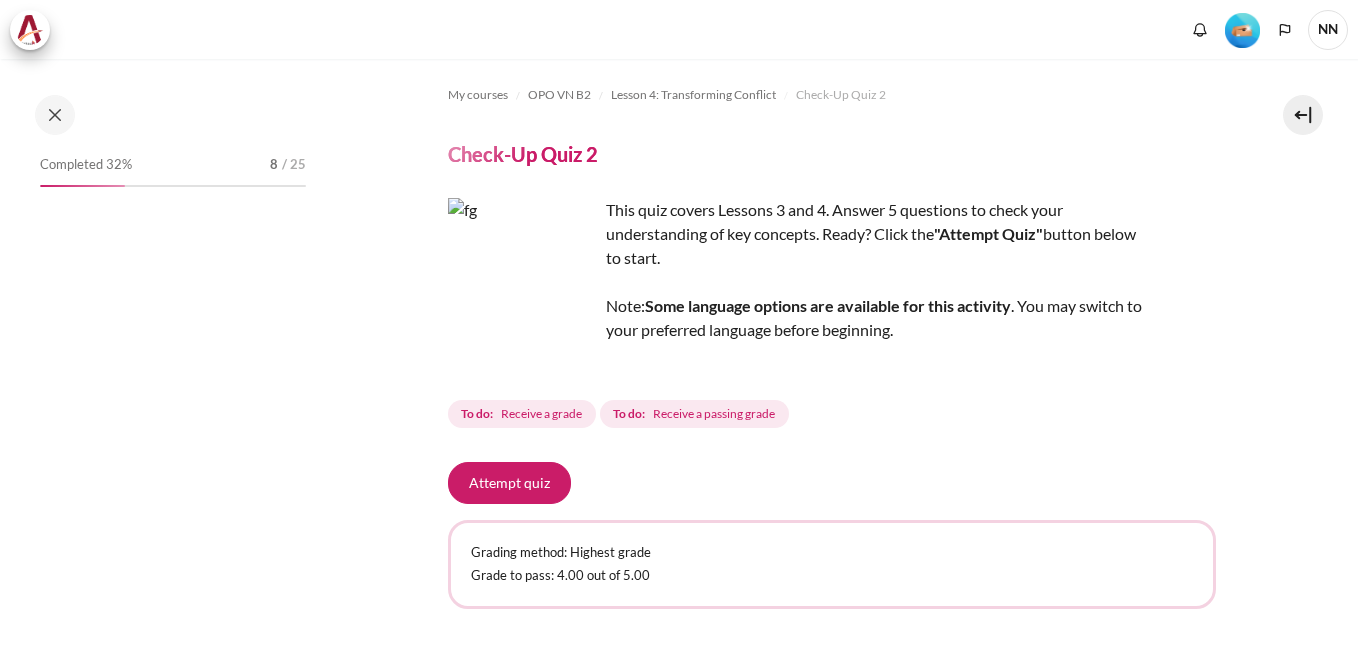 scroll, scrollTop: 0, scrollLeft: 0, axis: both 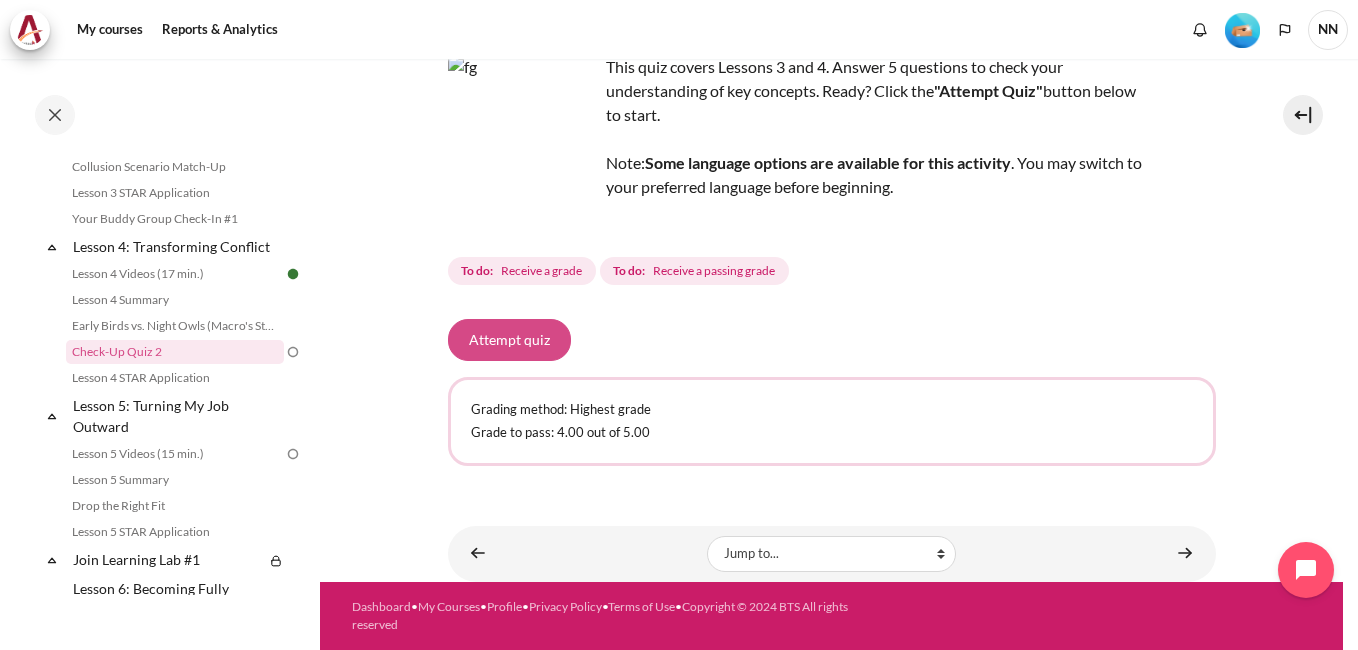click on "Attempt quiz" at bounding box center (509, 340) 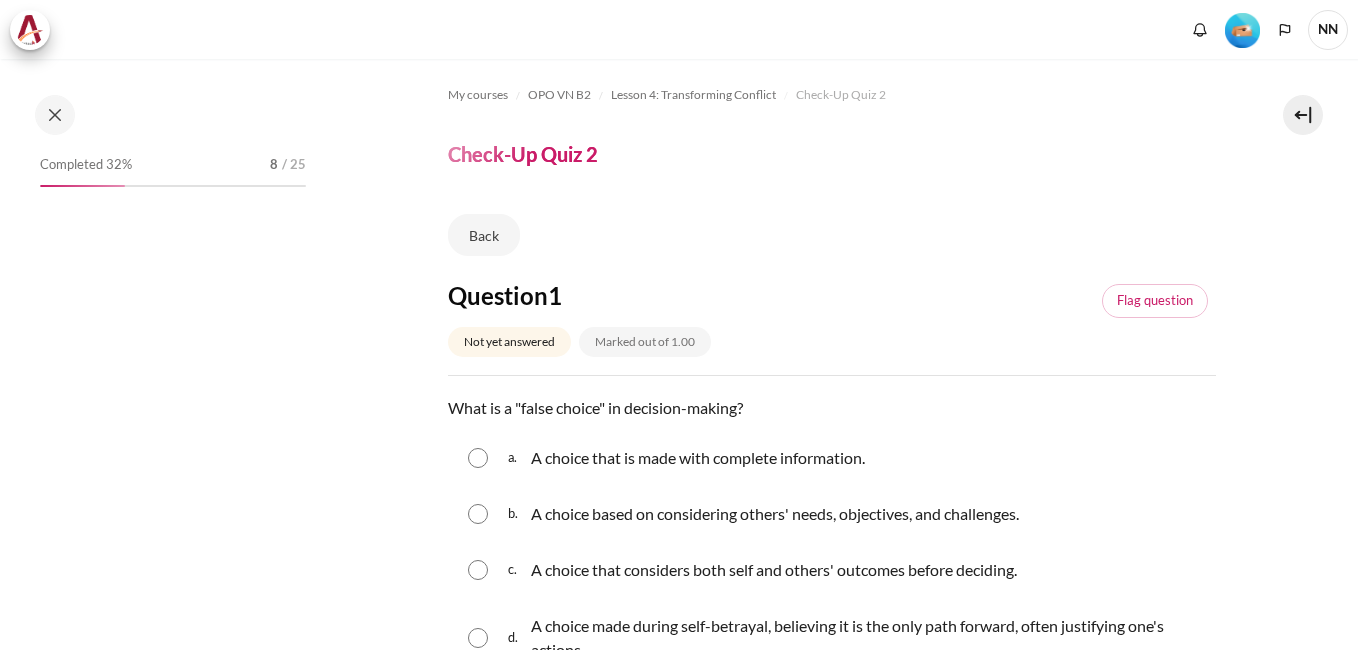 scroll, scrollTop: 0, scrollLeft: 0, axis: both 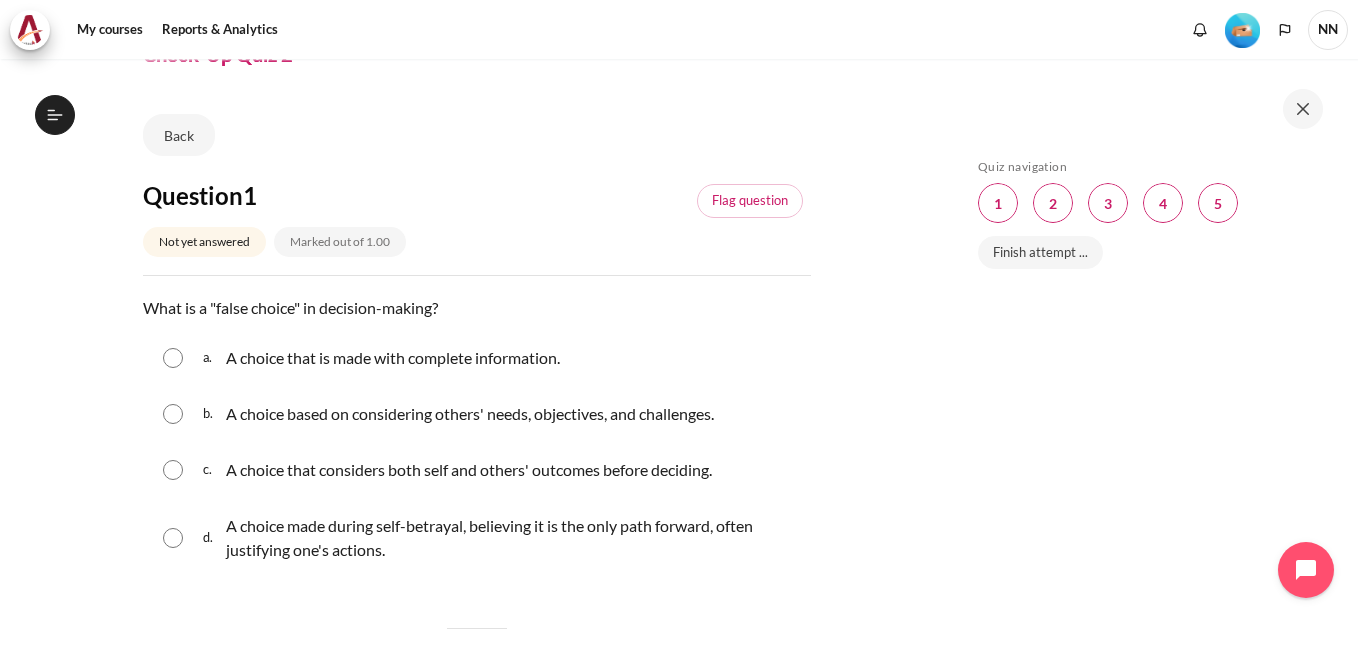 click at bounding box center [173, 538] 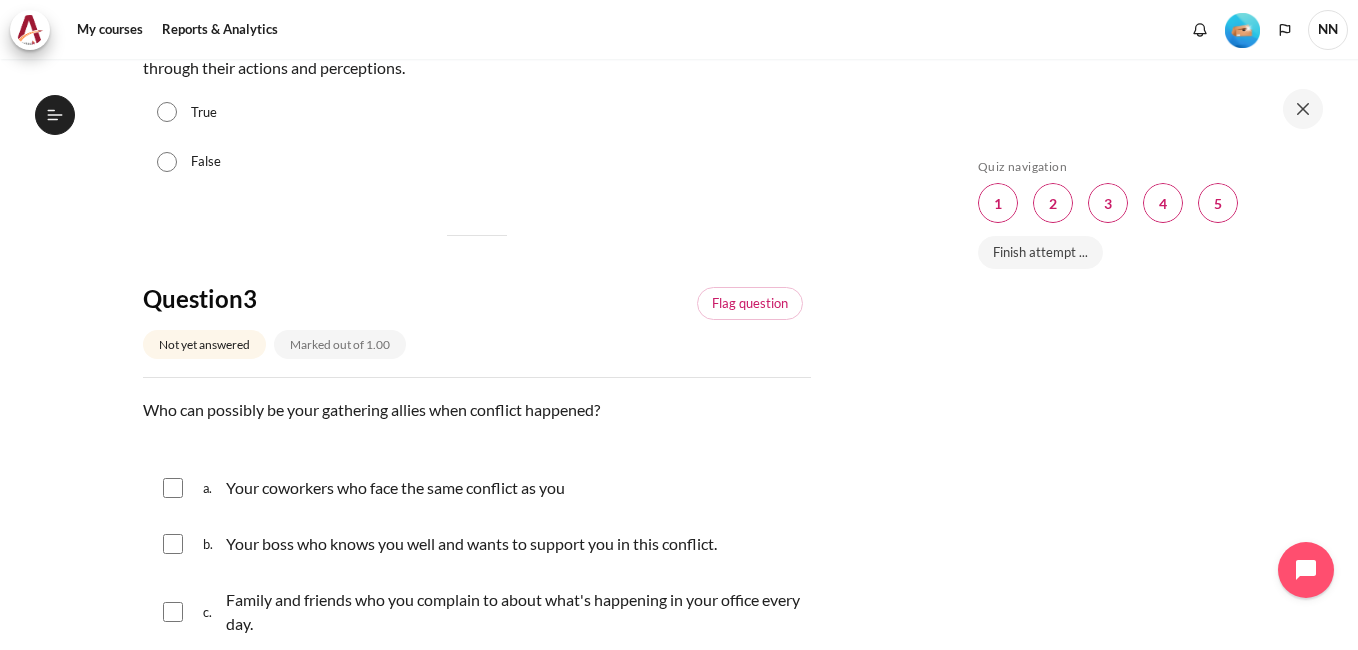 scroll, scrollTop: 1000, scrollLeft: 0, axis: vertical 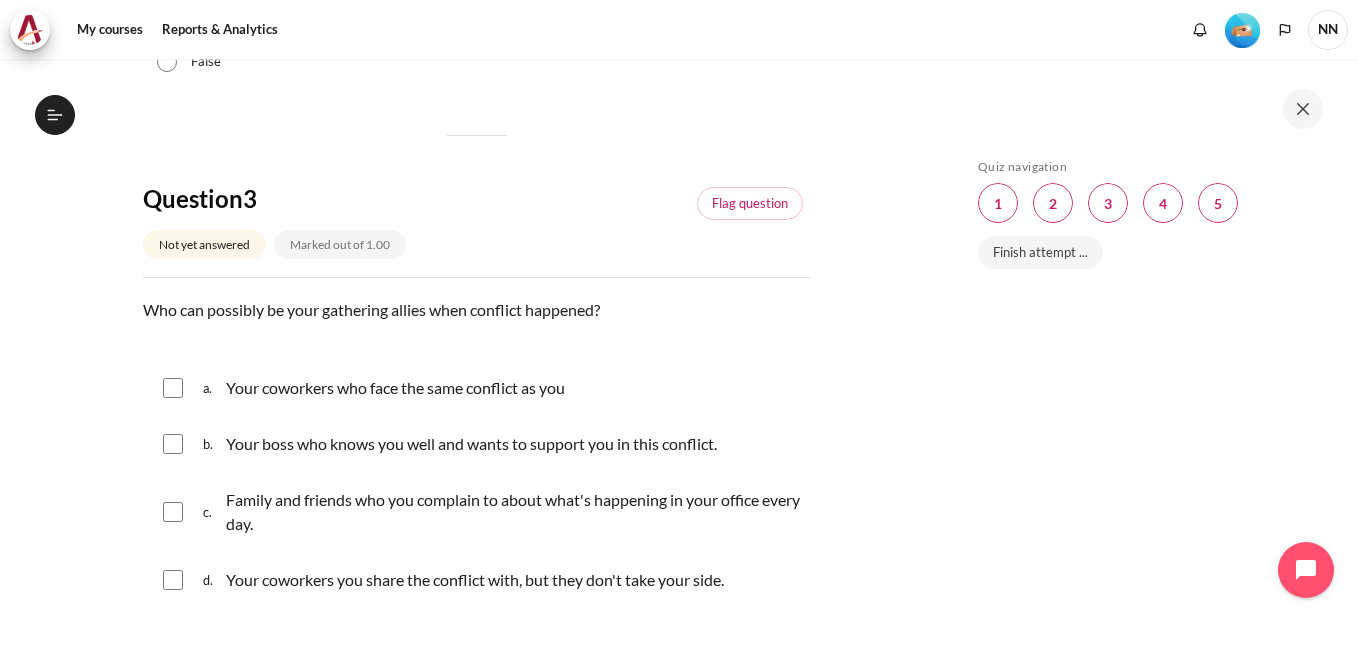 click at bounding box center (173, 388) 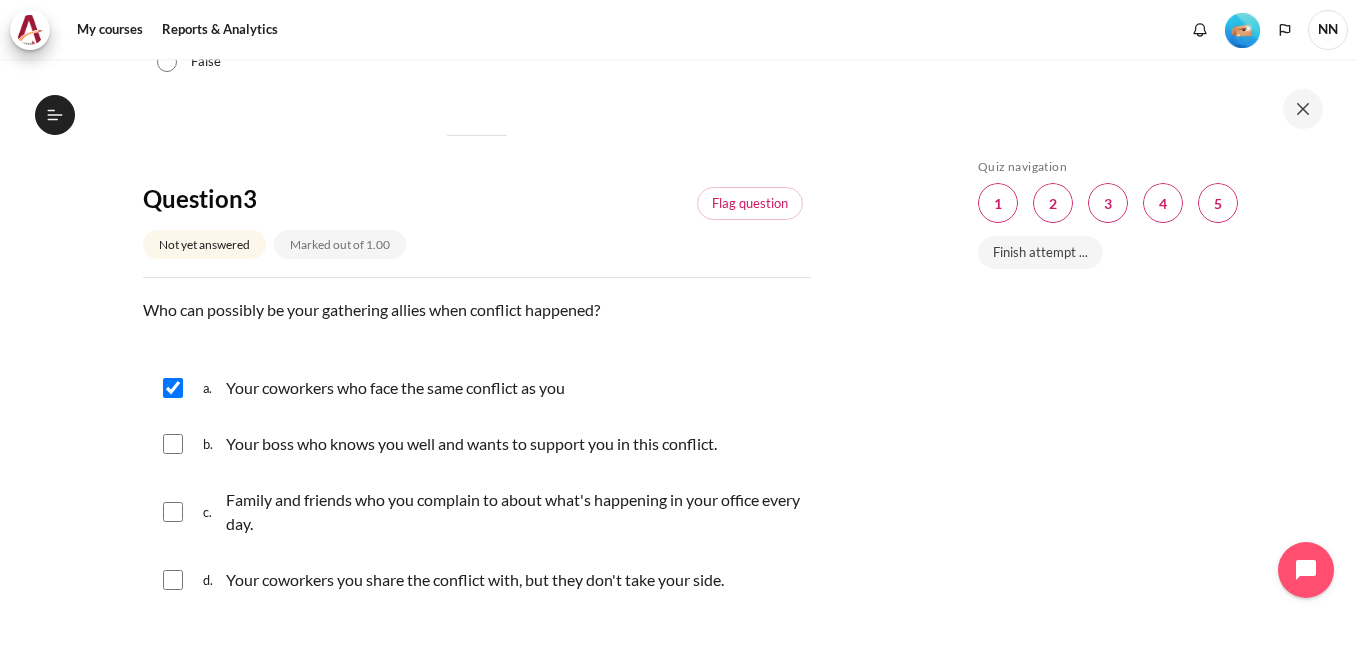 click at bounding box center (173, 444) 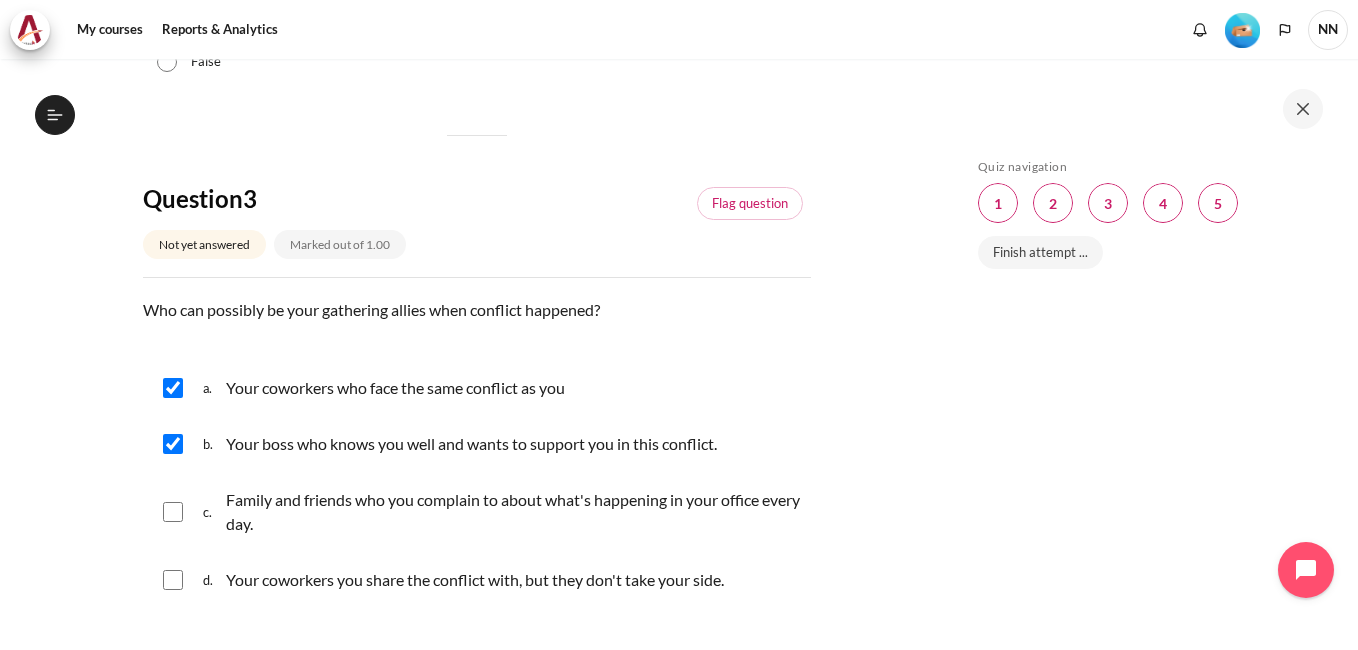 click at bounding box center (173, 512) 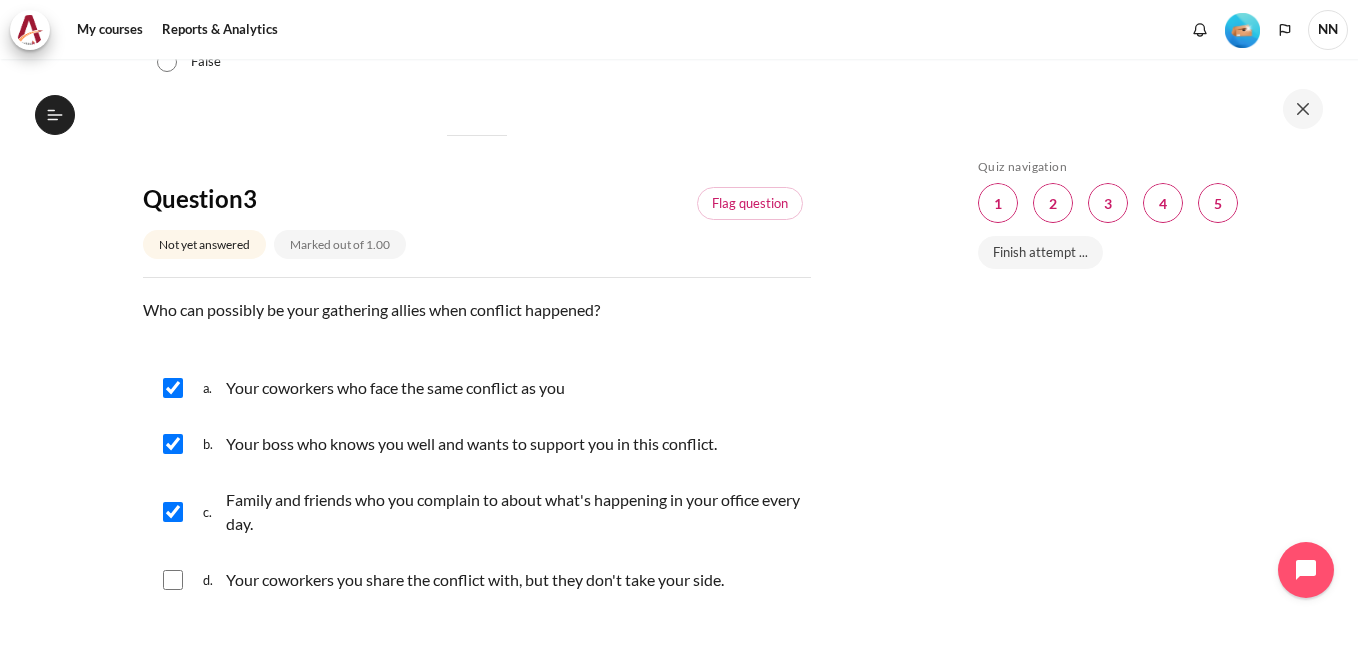 click at bounding box center (173, 580) 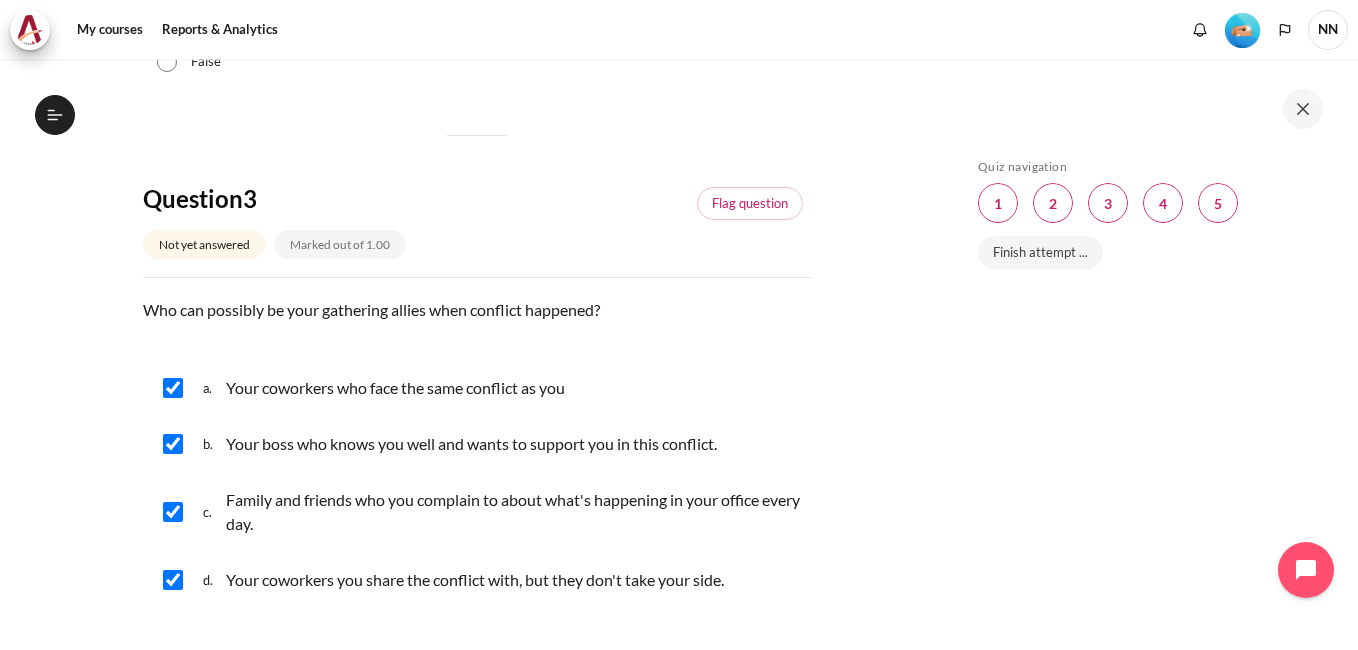 click at bounding box center (173, 580) 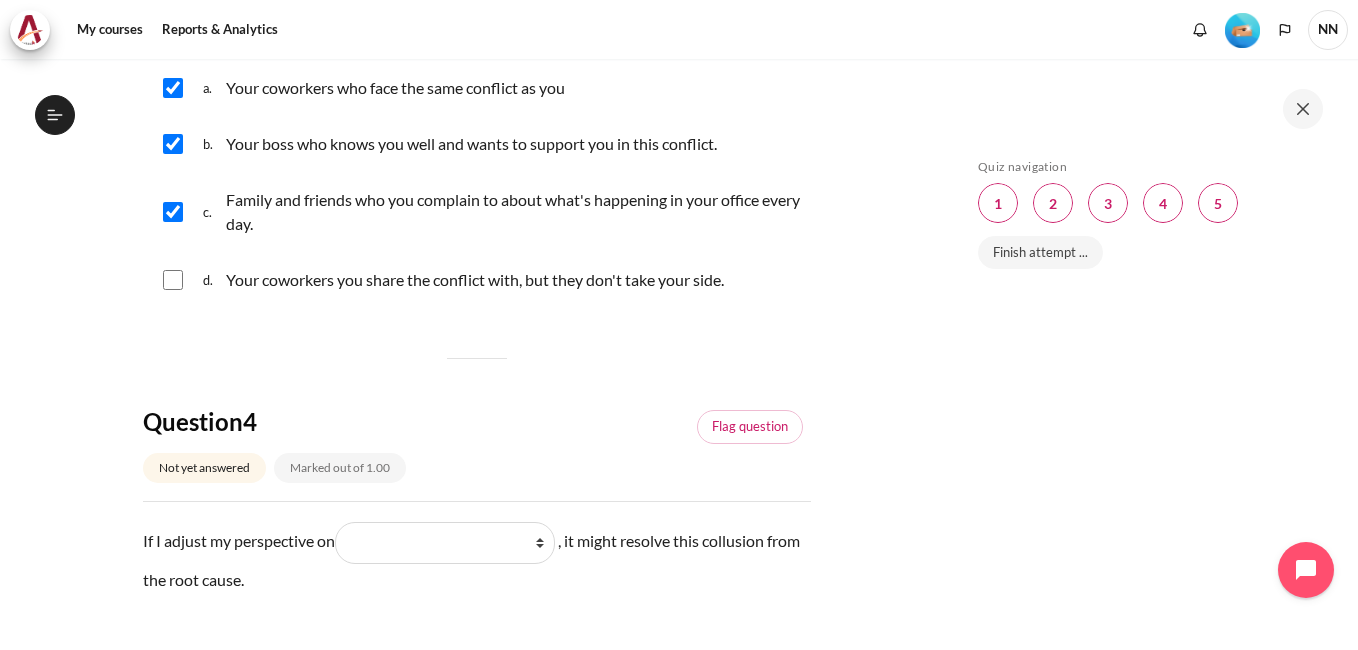 scroll, scrollTop: 1400, scrollLeft: 0, axis: vertical 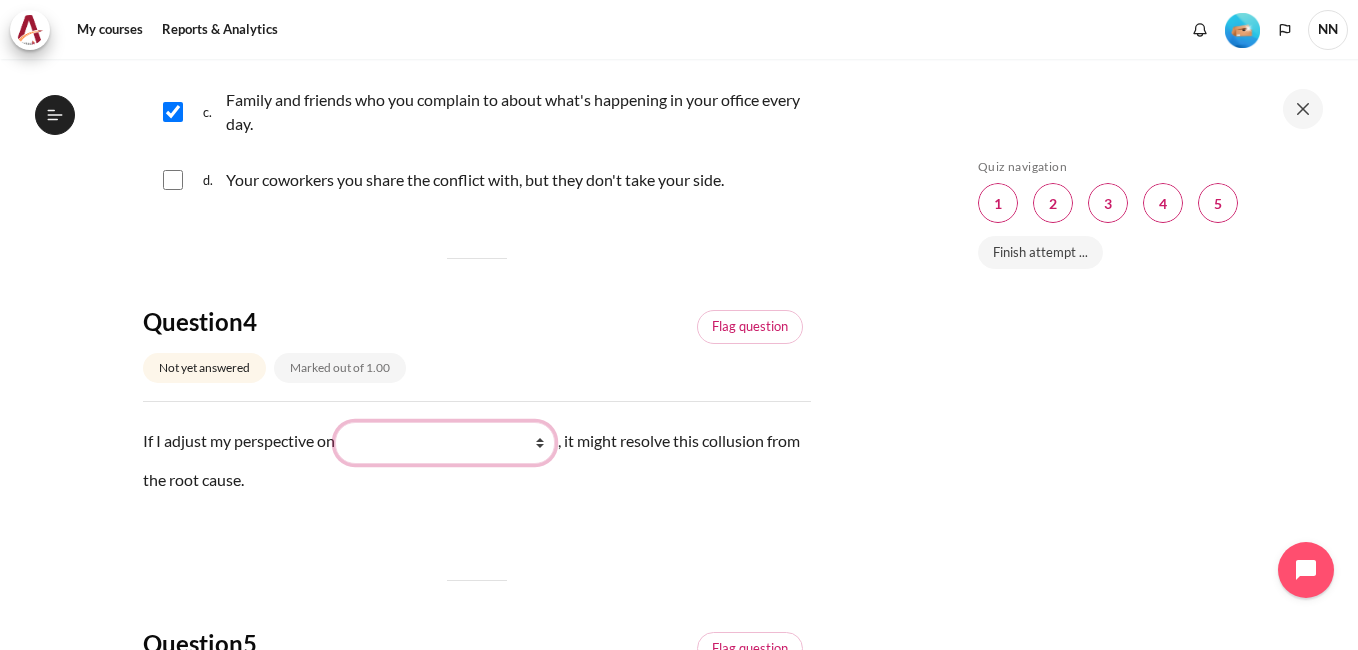 click on "What they do What I see and feel about what they do What I do What they see and feel" at bounding box center (445, 443) 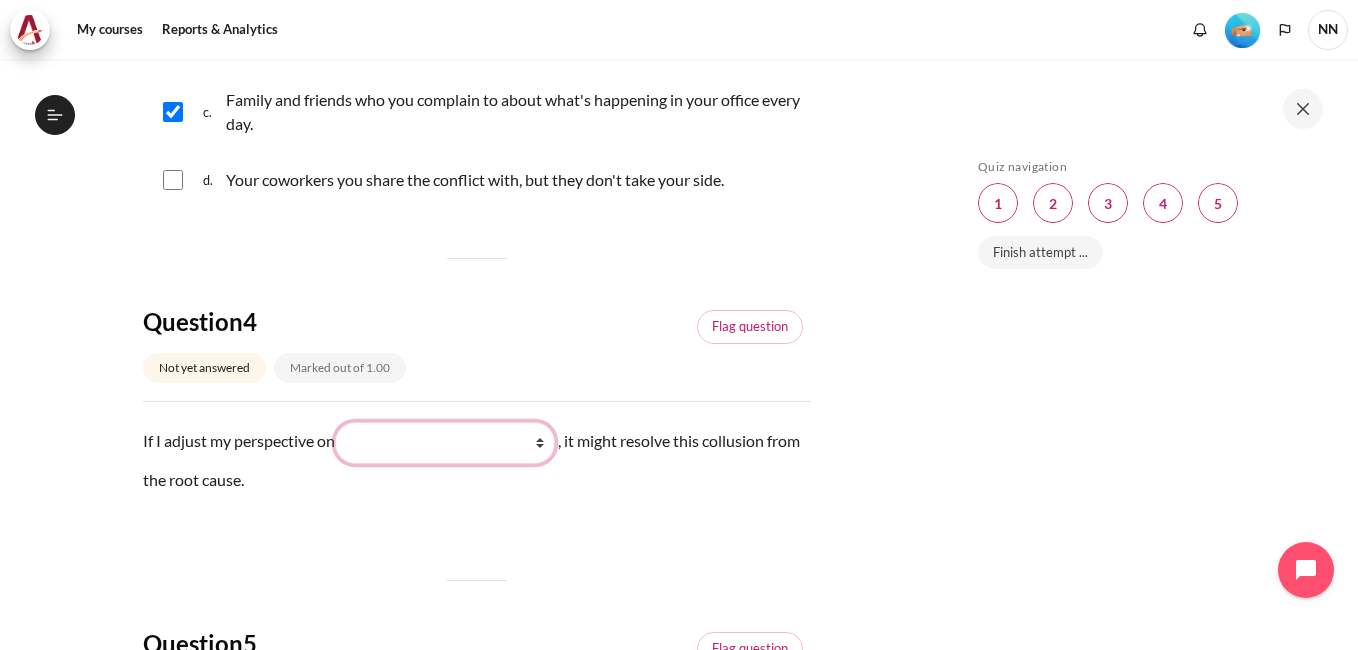 click on "What they do What I see and feel about what they do What I do What they see and feel" at bounding box center (445, 443) 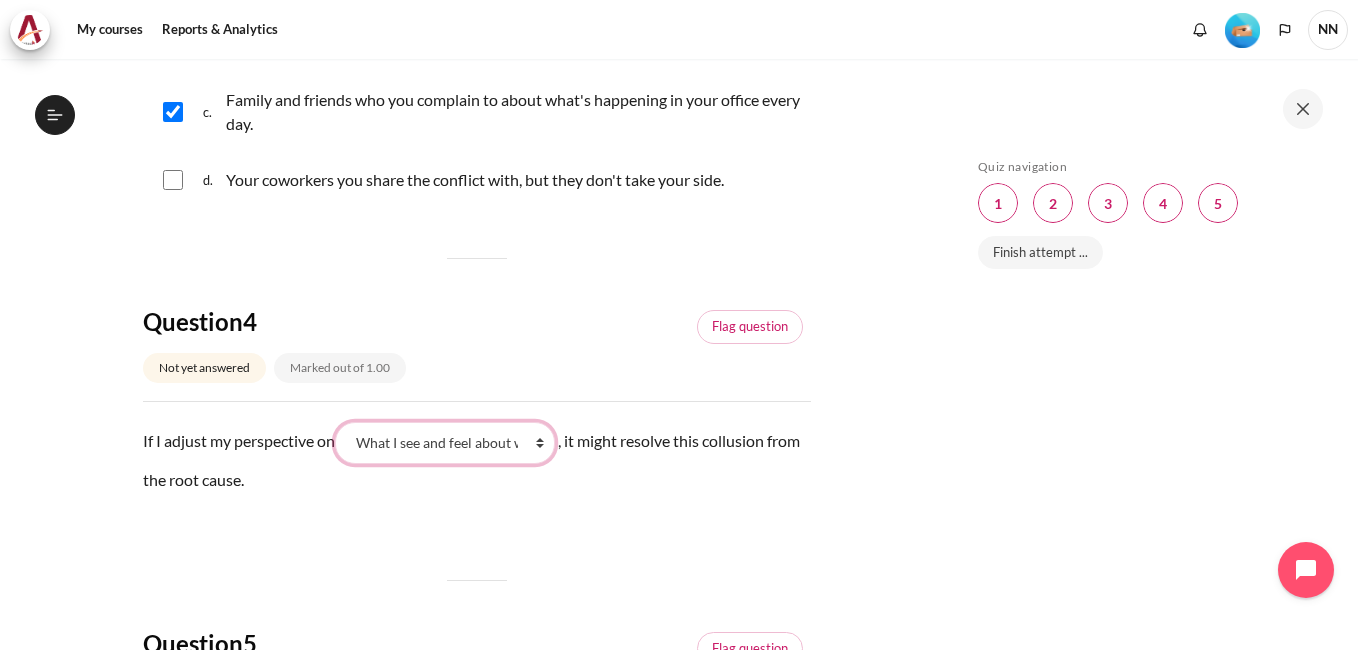 click on "What they do What I see and feel about what they do What I do What they see and feel" at bounding box center (445, 443) 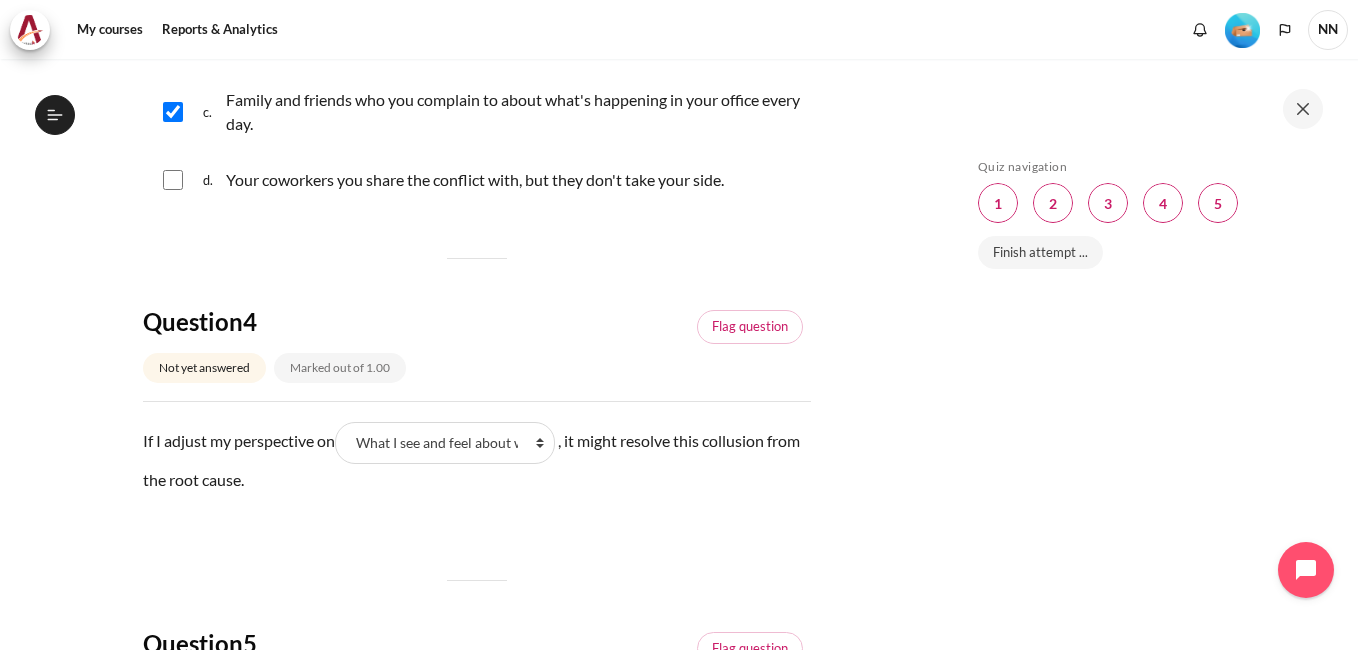 click on "If I adjust my perspective on   Blank 1 Question 4   What they do What I see and feel about what they do What I do What they see and feel    , it might resolve this collusion from
the root cause." at bounding box center (477, 477) 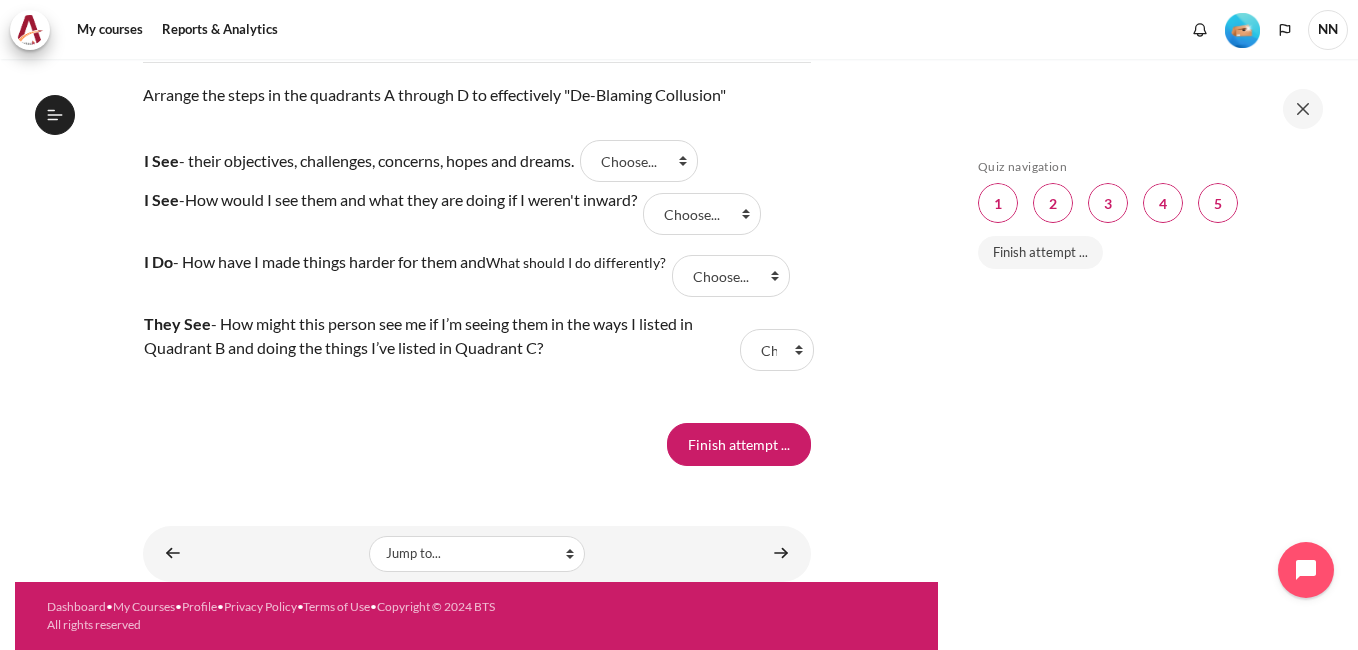 scroll, scrollTop: 1860, scrollLeft: 0, axis: vertical 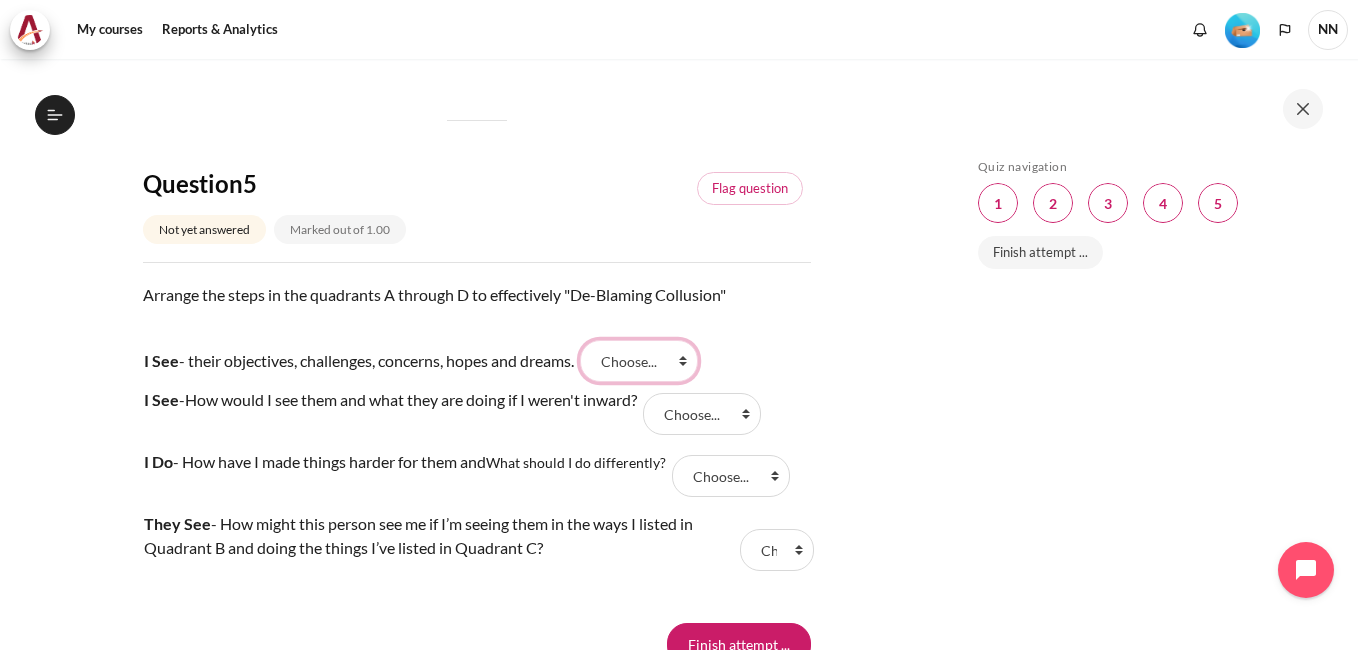 click on "Choose... B A C D" at bounding box center (639, 361) 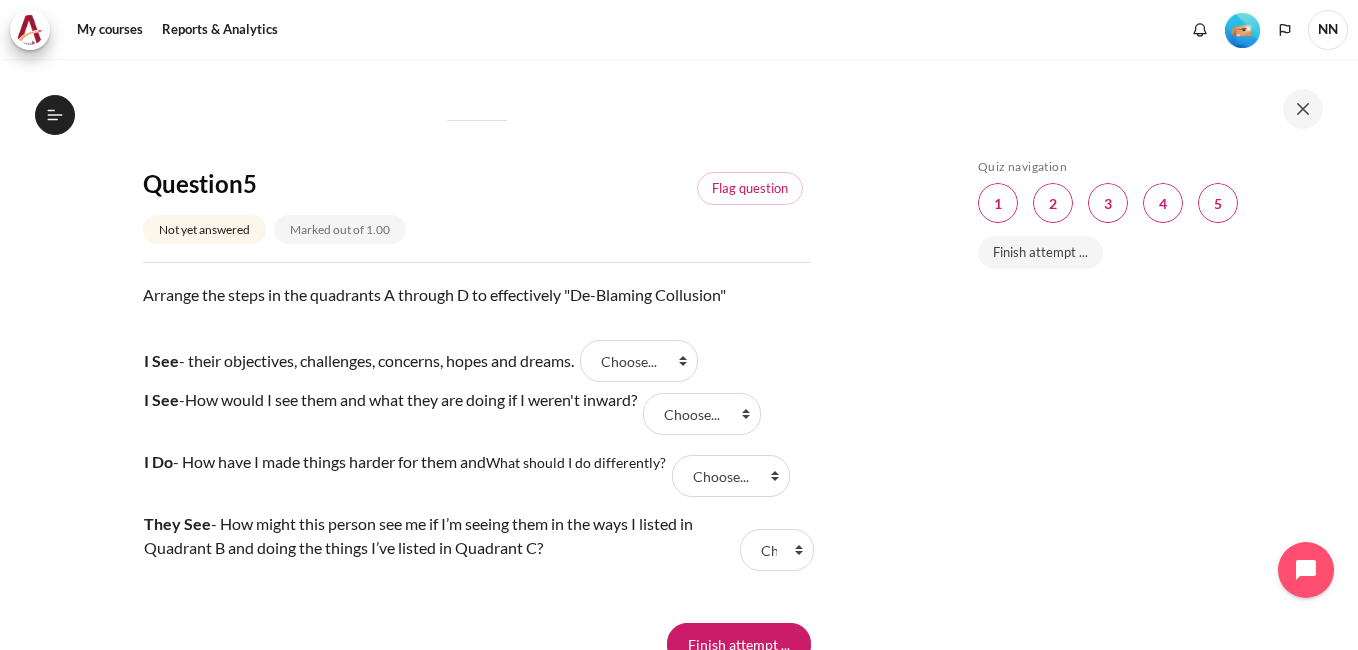 click on "Skip Quiz navigation
Quiz navigation
Question  1  This page  Question  2  This page  Question  3  This page  Question  4  This page  Question  5  This page  Finish attempt ..." at bounding box center (1146, 369) 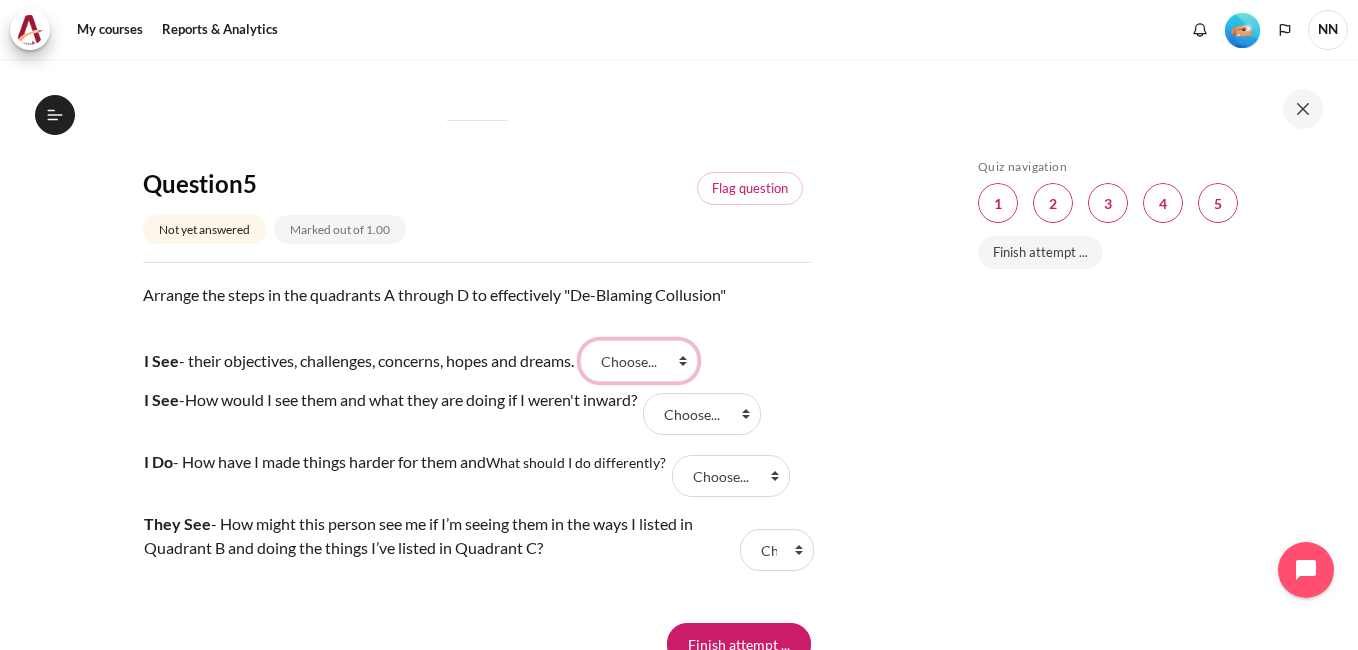 click on "Choose... B A C D" at bounding box center [639, 361] 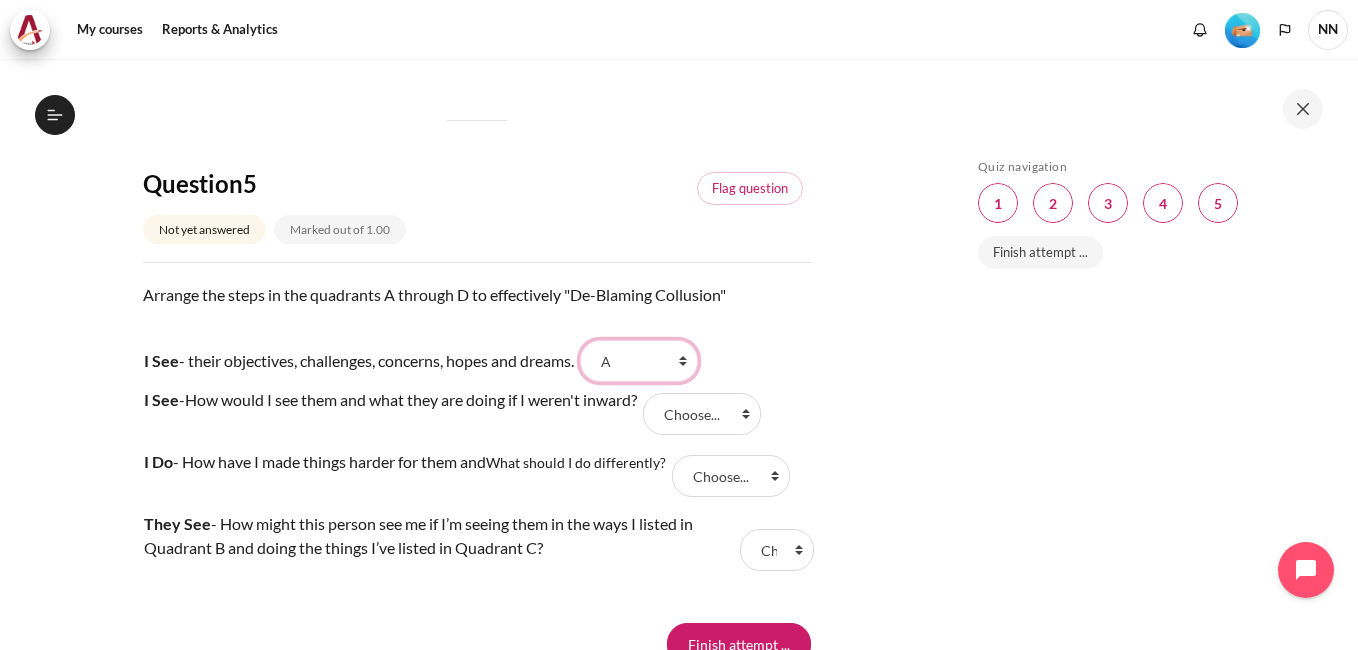 click on "Choose... B A C D" at bounding box center (639, 361) 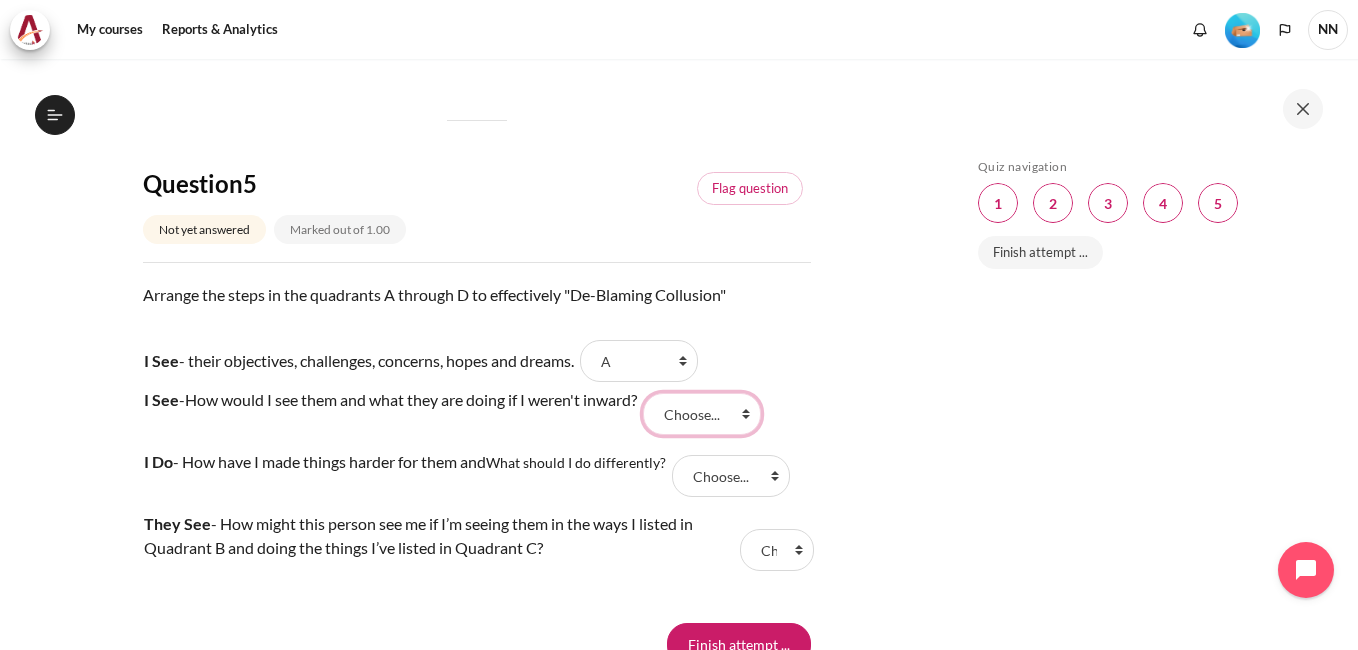 click on "Choose... B A C D" at bounding box center [702, 414] 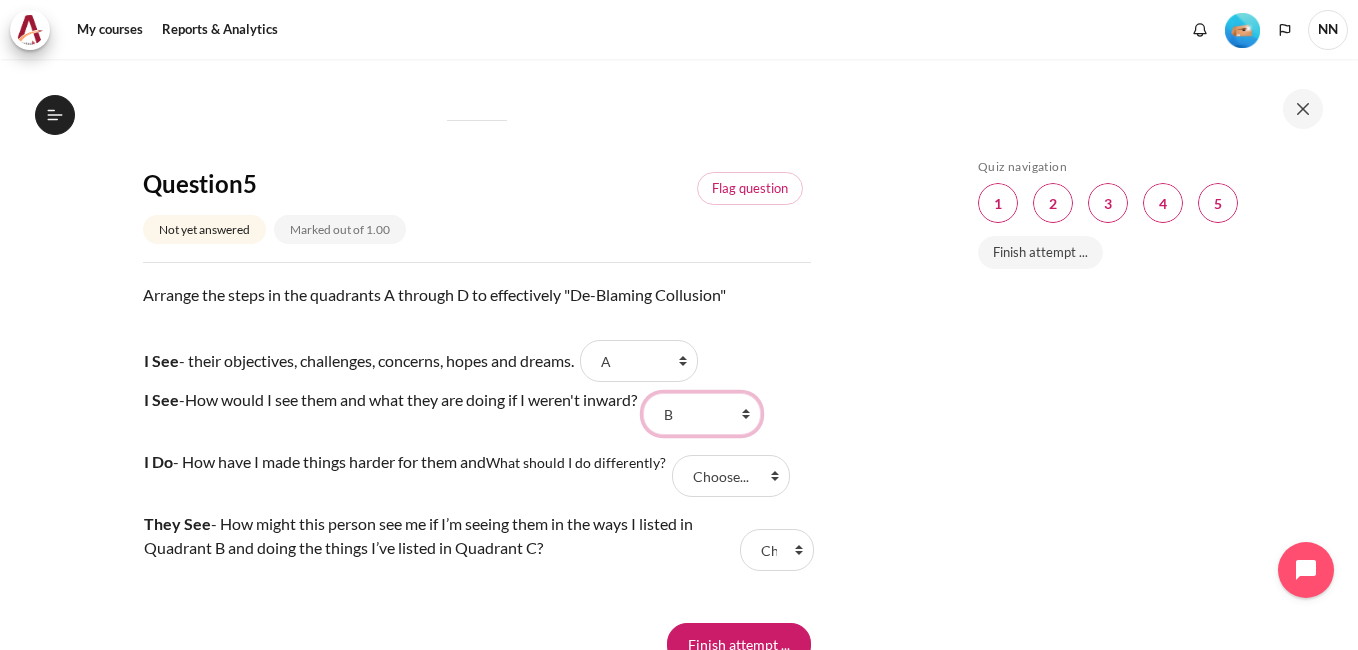 click on "Choose... B A C D" at bounding box center (702, 414) 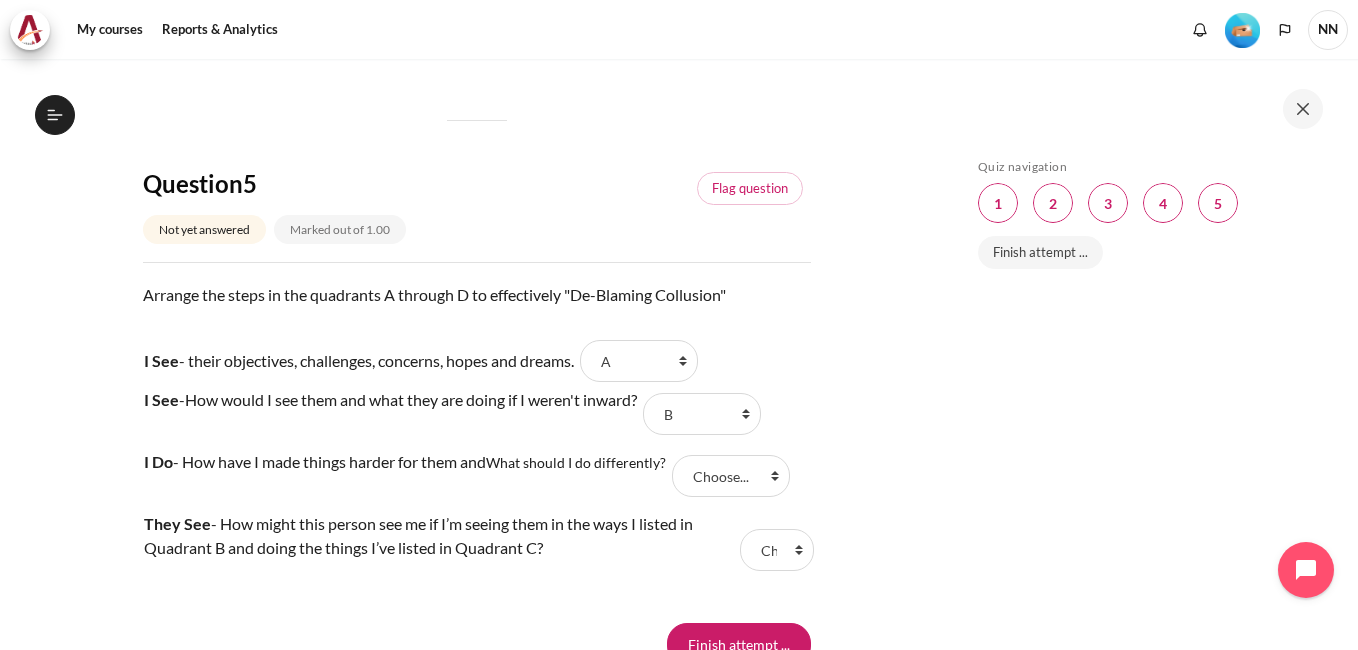 click on "Skip Quiz navigation
Quiz navigation
Question  1  This page  Question  2  This page  Question  3  This page  Question  4  This page  Question  5  This page  Finish attempt ..." at bounding box center (1148, 354) 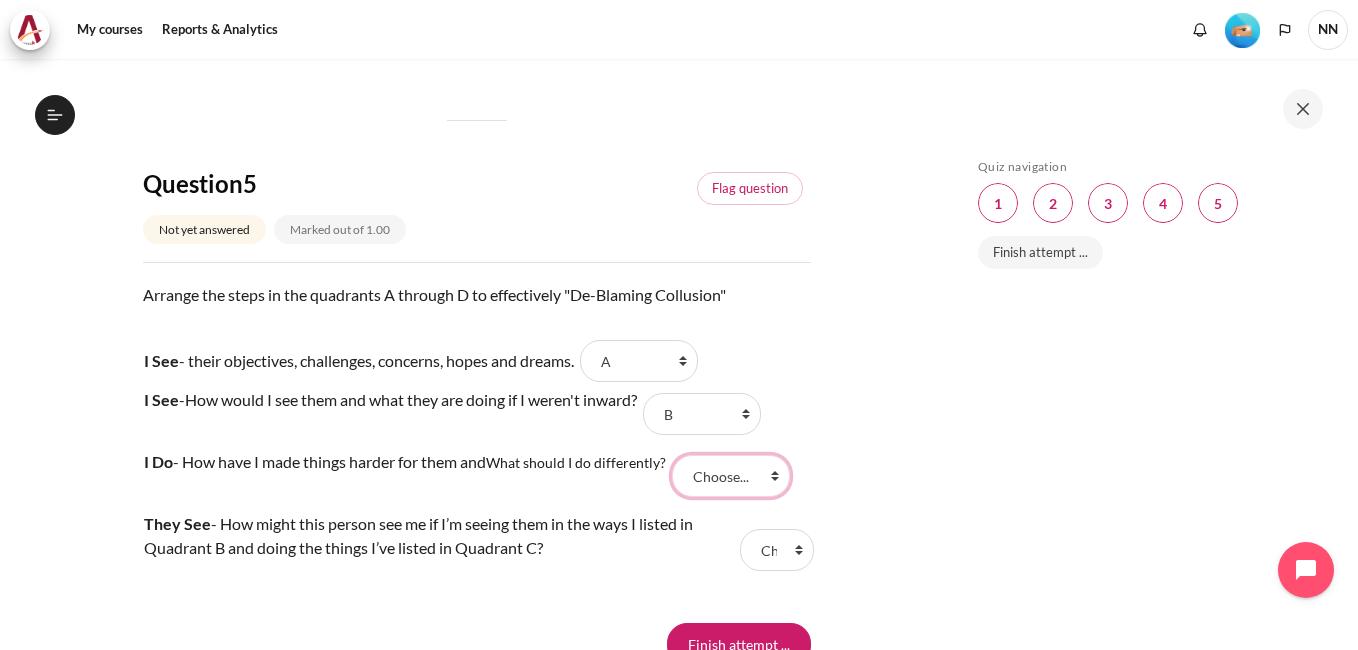 click on "Choose... B A C D" at bounding box center (731, 476) 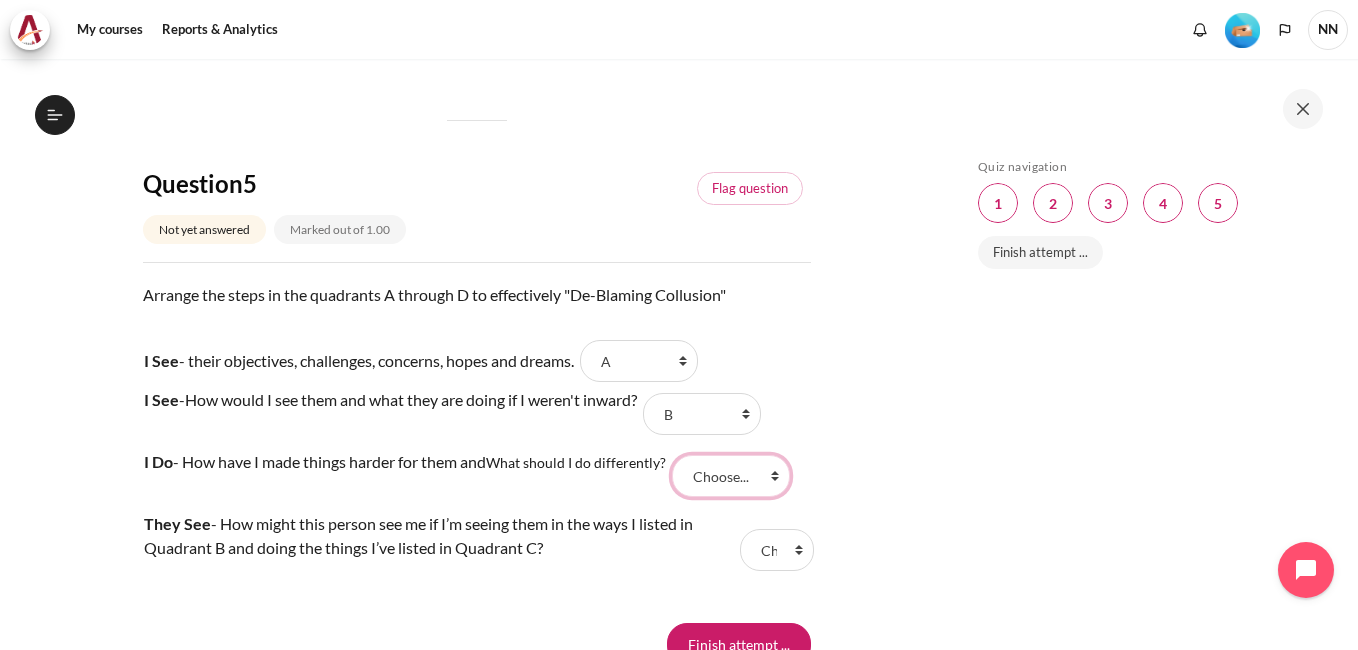 select on "3" 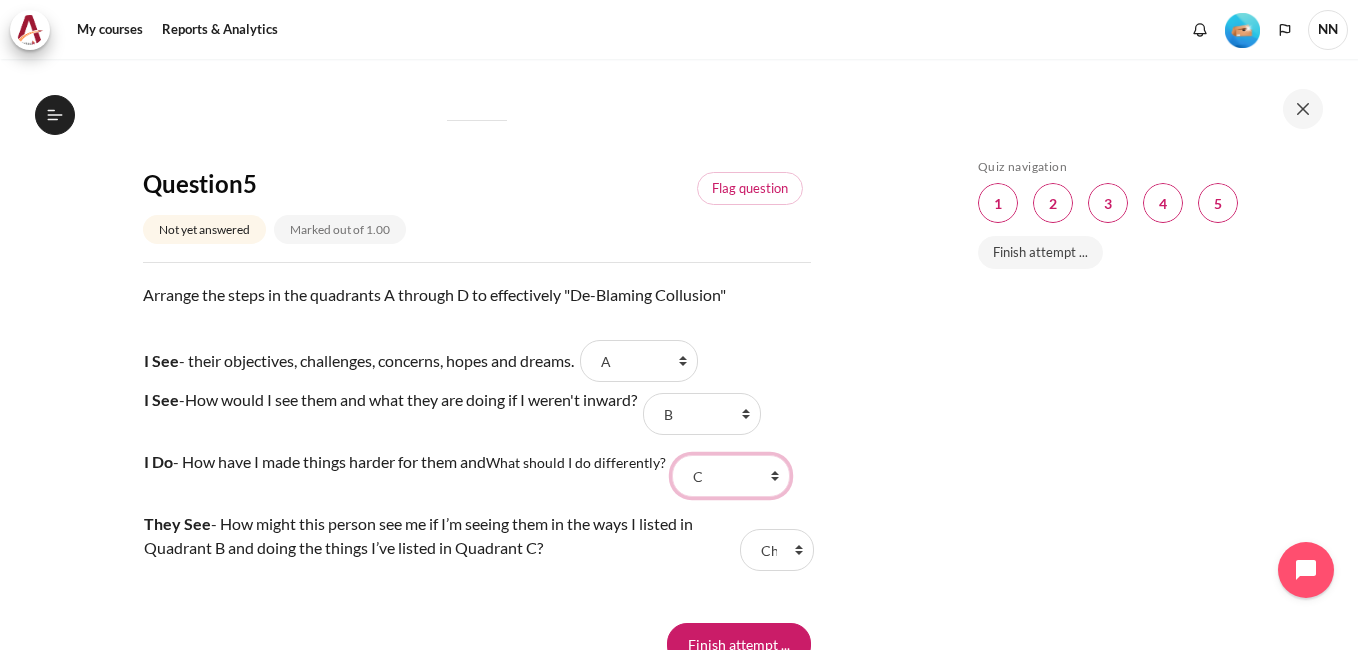 click on "Choose... B A C D" at bounding box center [731, 476] 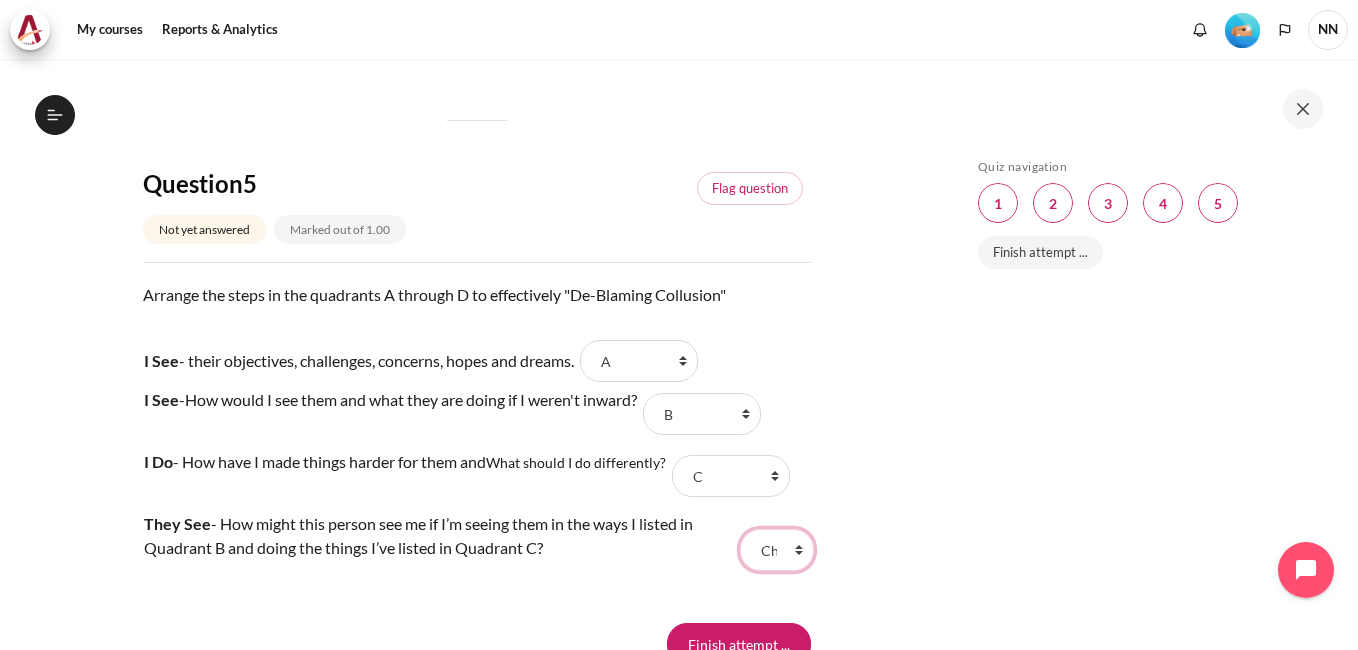 click on "Choose... B A C D" at bounding box center [776, 550] 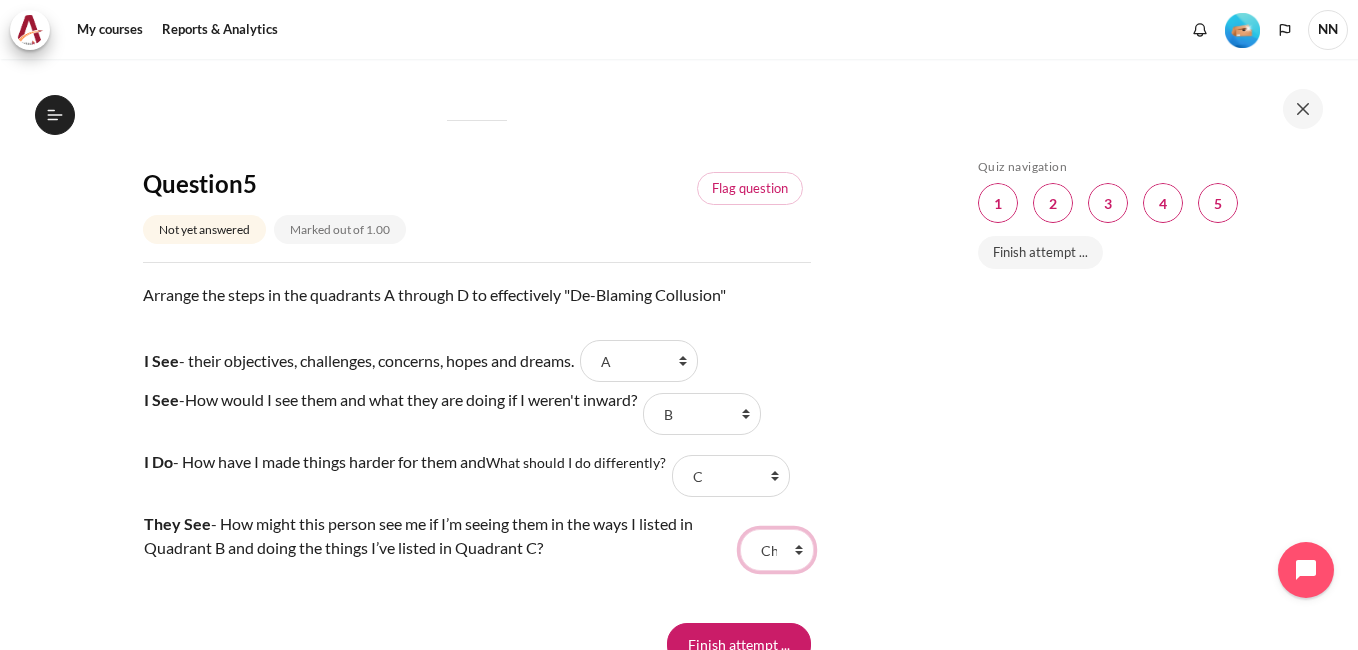 select on "4" 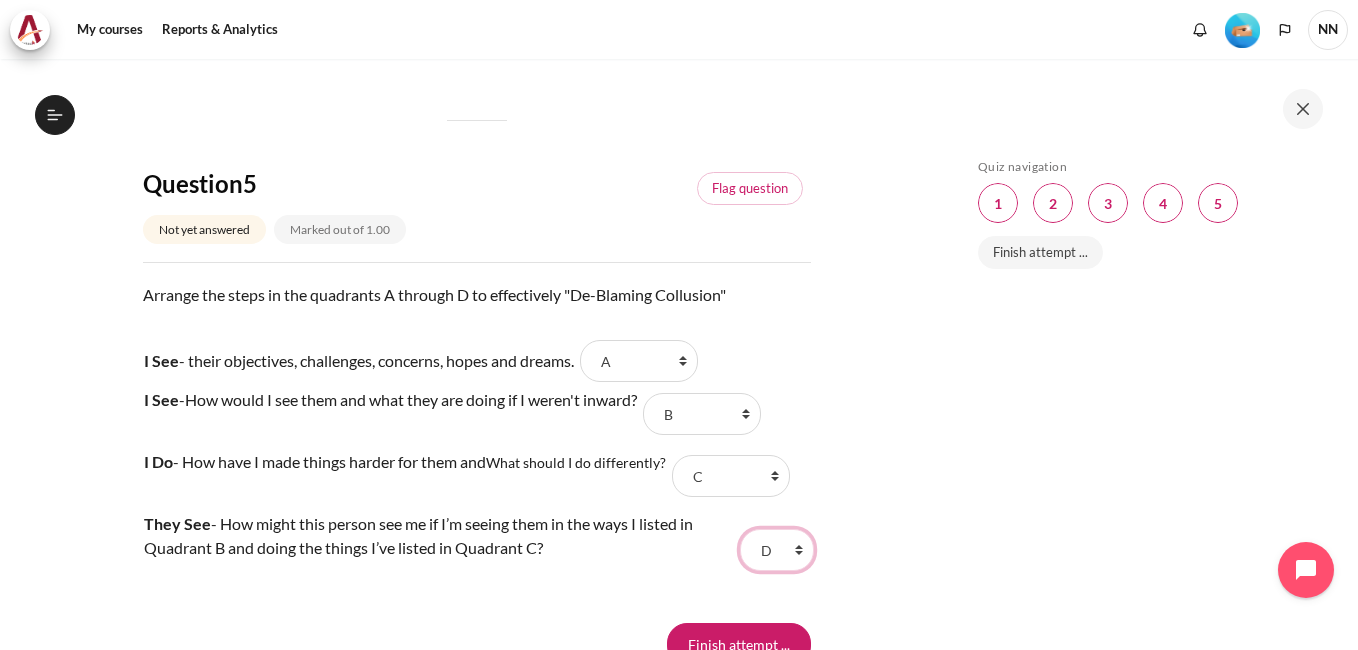 click on "Choose... B A C D" at bounding box center (776, 550) 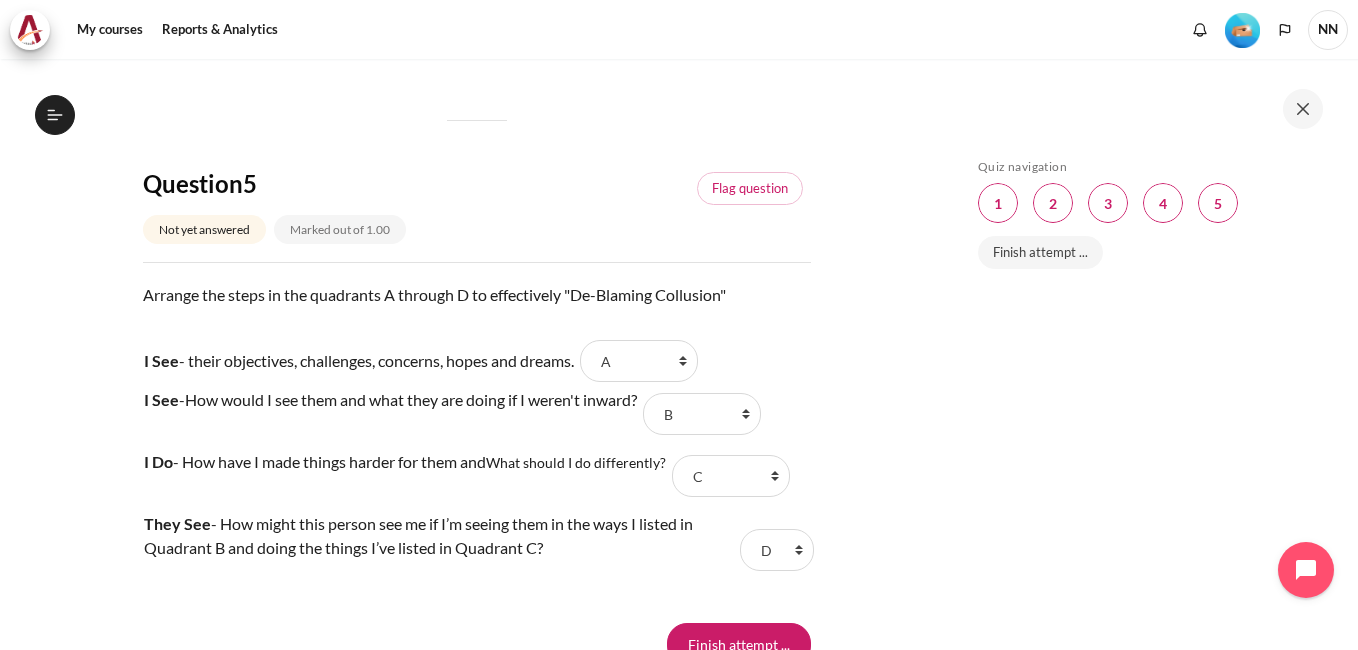 click on "My courses
OPO VN B2
Lesson 4: Transforming Conflict
Check-Up Quiz 2
Check-Up Quiz 2
Back" at bounding box center (476, -510) 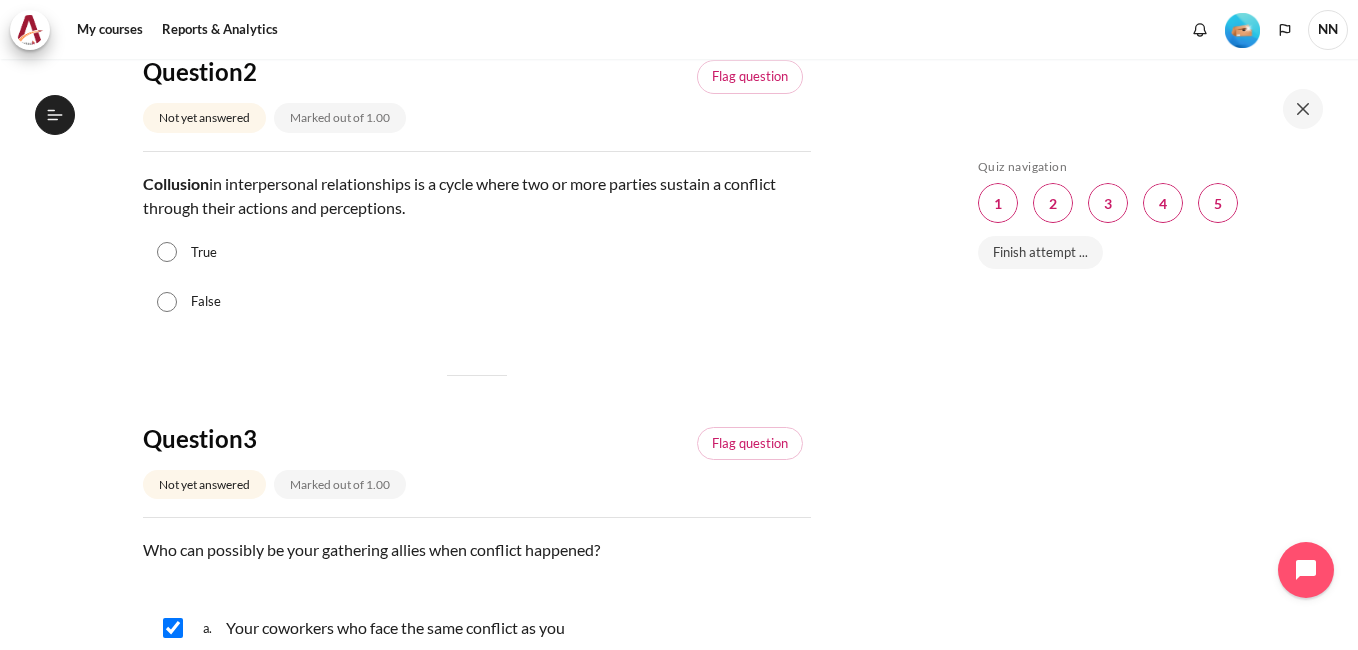 scroll, scrollTop: 660, scrollLeft: 0, axis: vertical 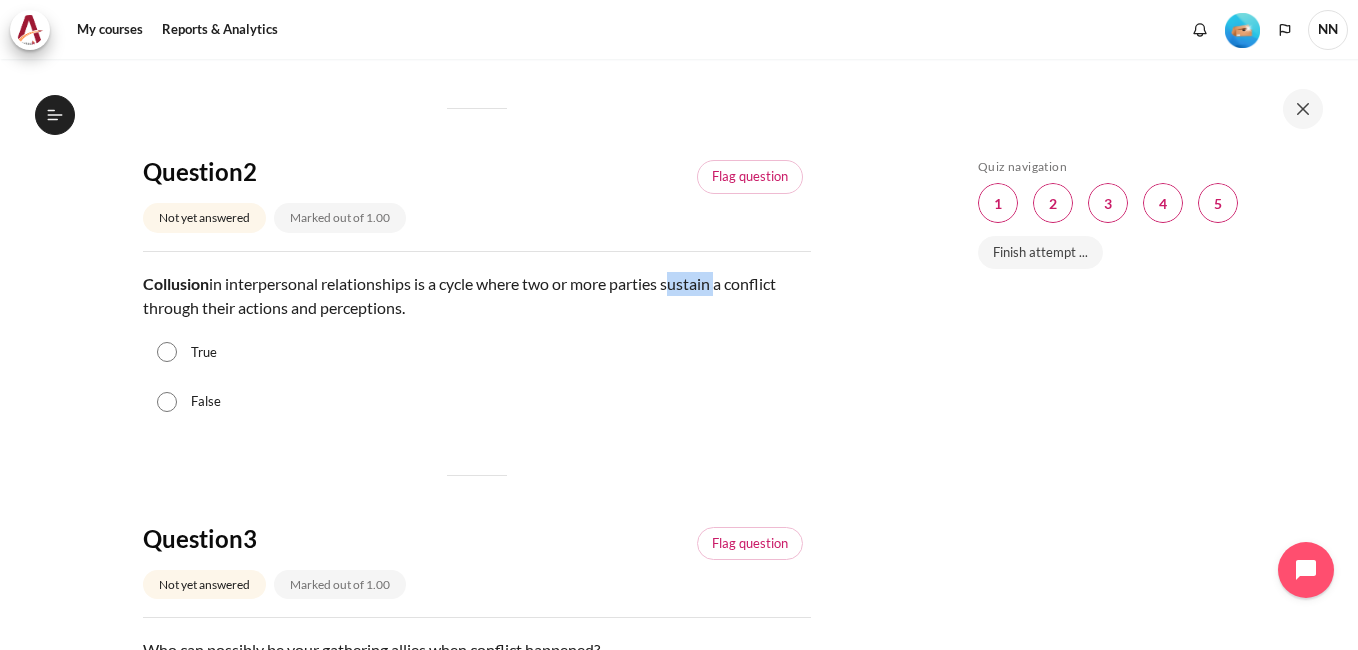 drag, startPoint x: 673, startPoint y: 283, endPoint x: 720, endPoint y: 289, distance: 47.38143 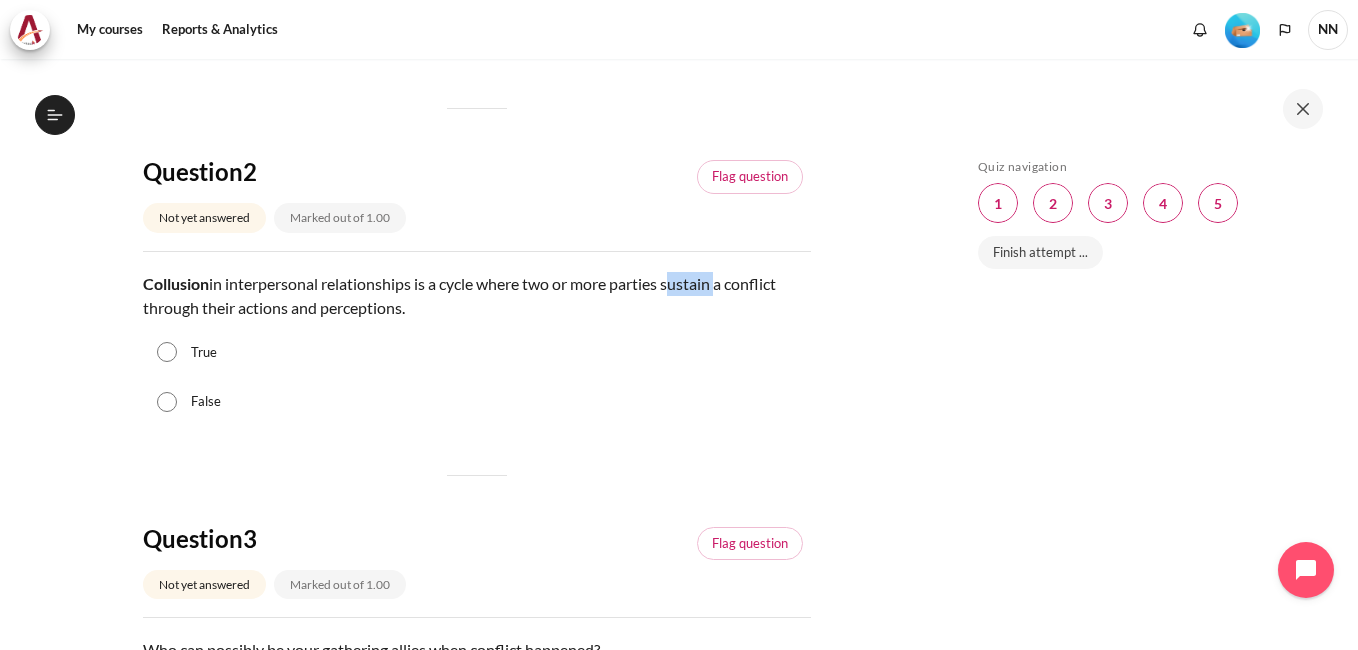copy on "sustain" 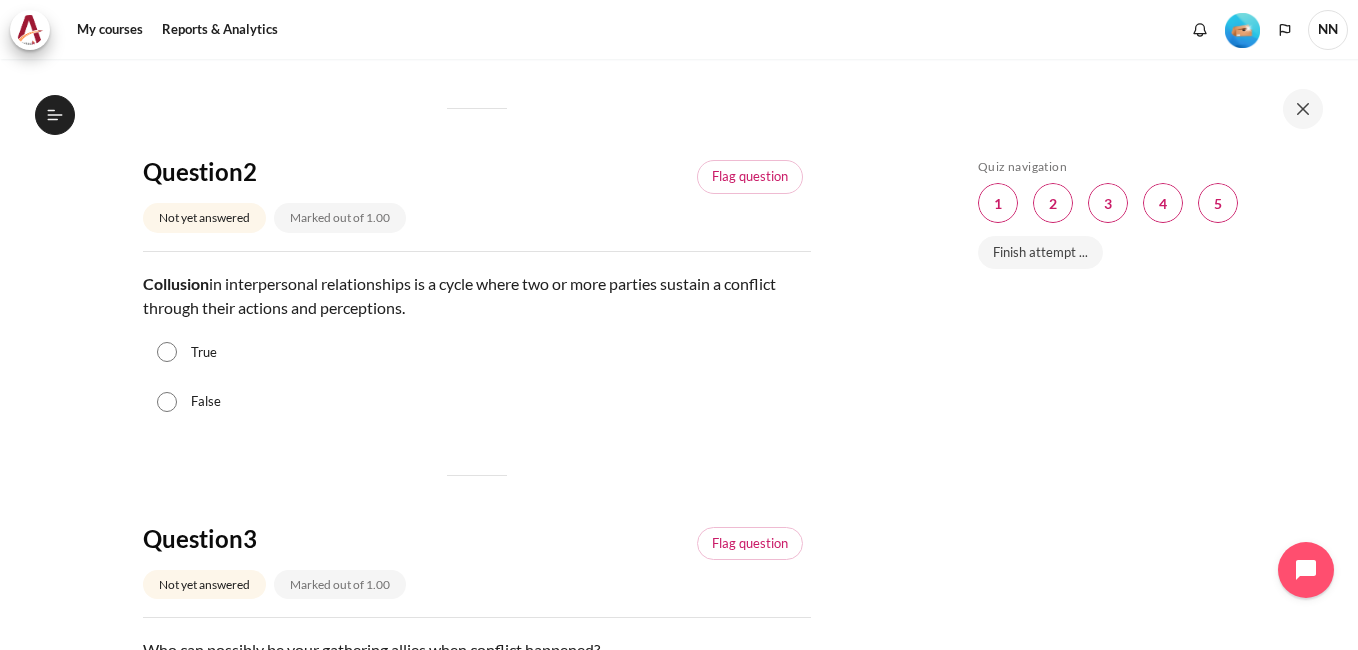 click on "True" at bounding box center (204, 353) 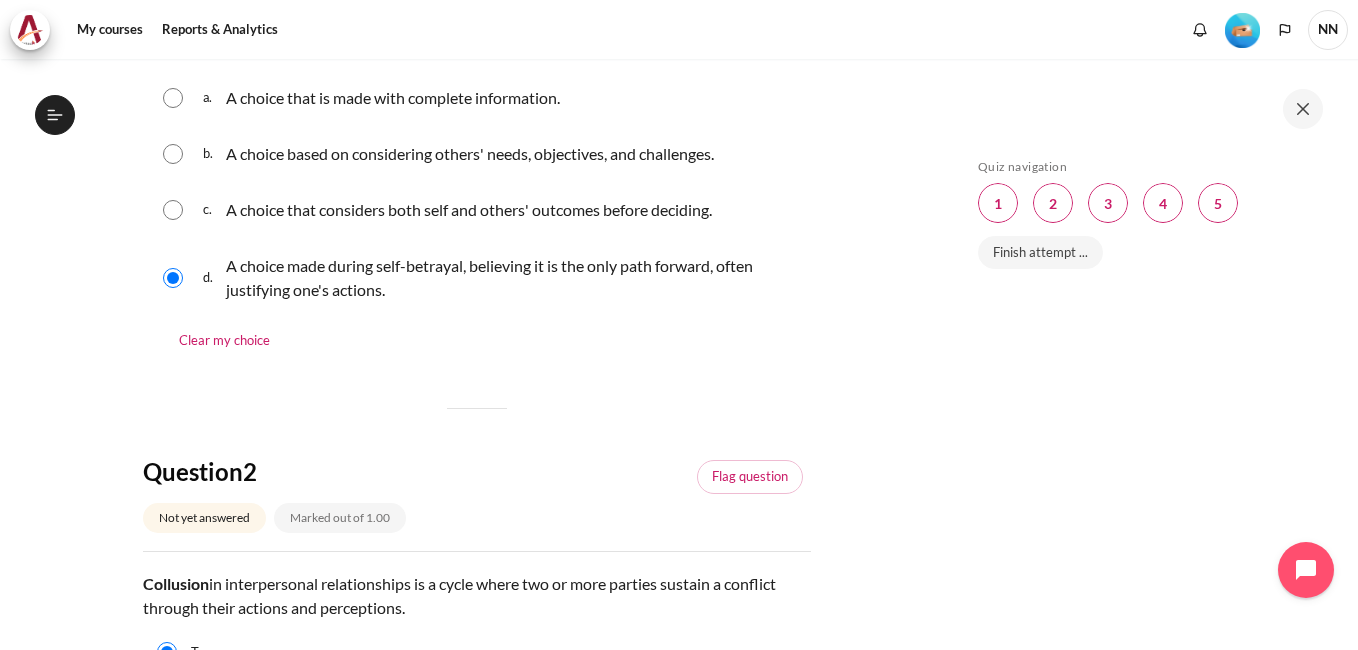 scroll, scrollTop: 160, scrollLeft: 0, axis: vertical 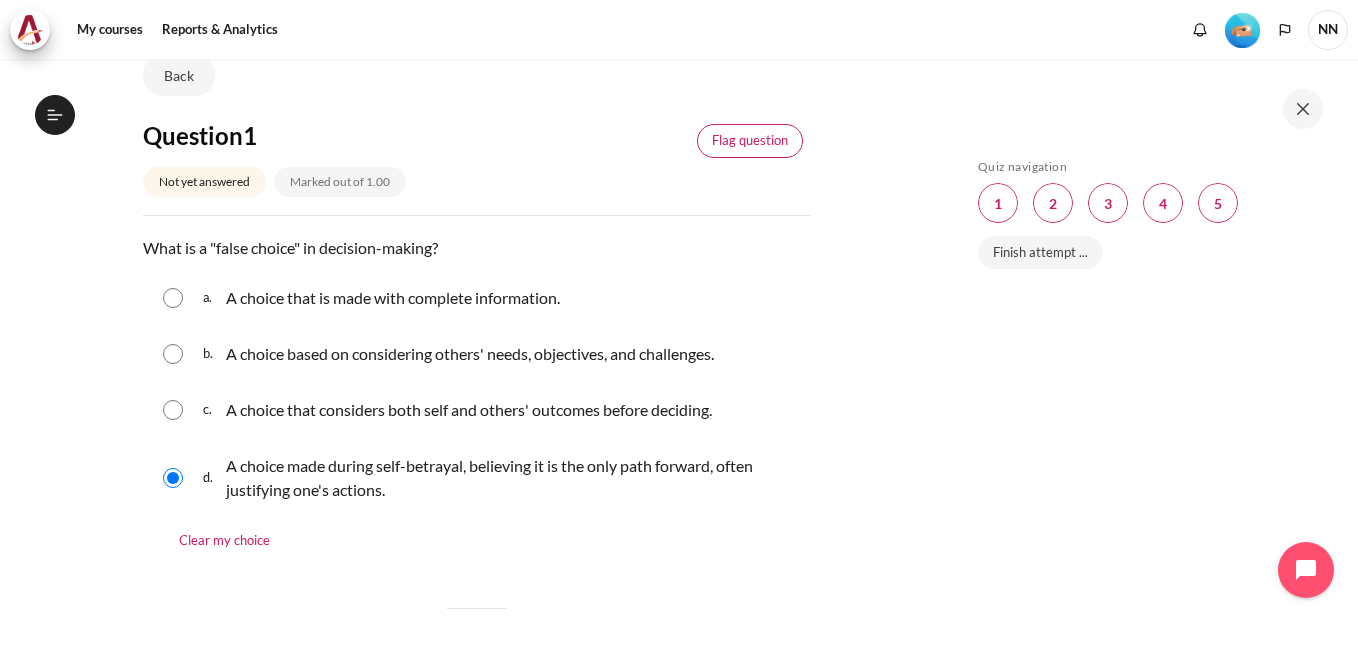 click on "Flag question" at bounding box center [750, 141] 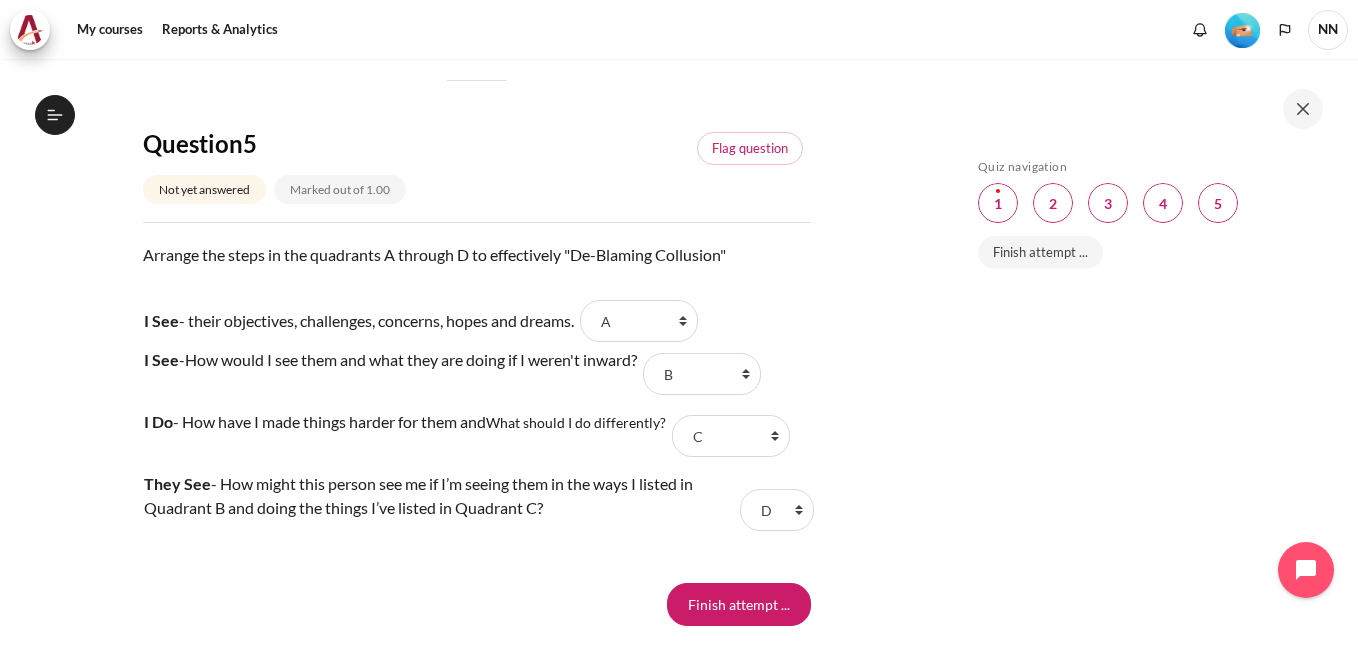 scroll, scrollTop: 2060, scrollLeft: 0, axis: vertical 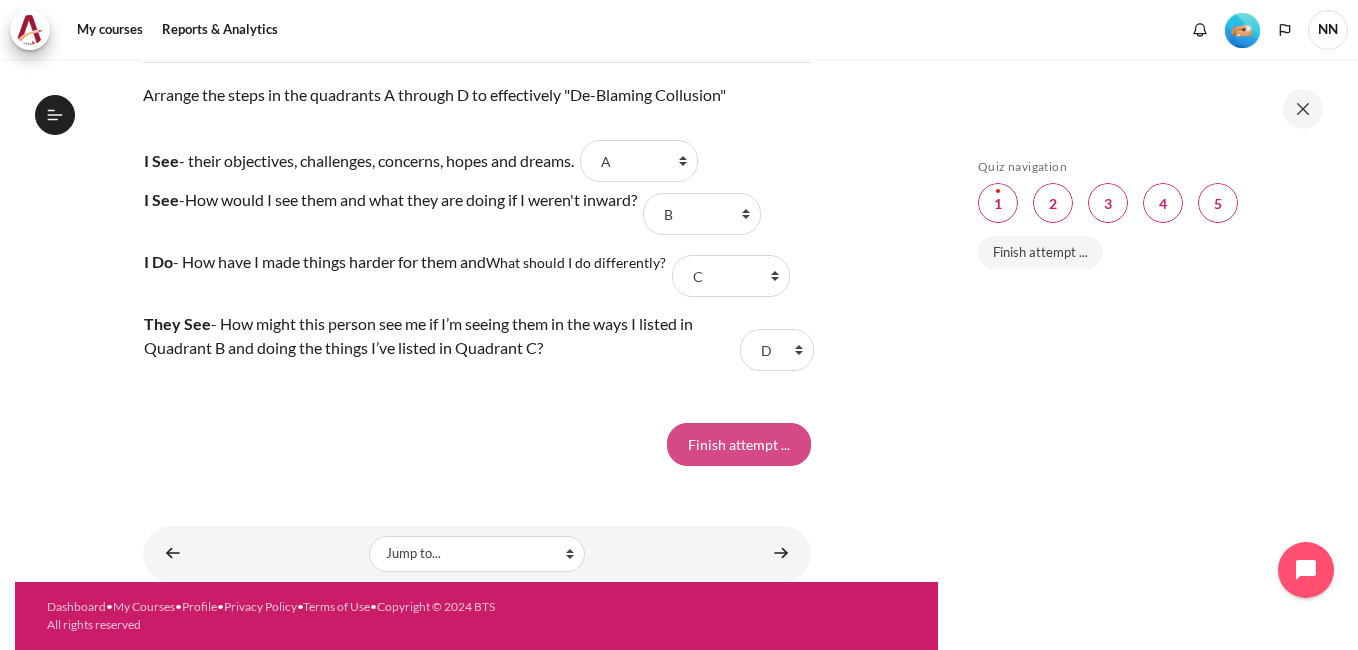click on "Finish attempt ..." at bounding box center (739, 444) 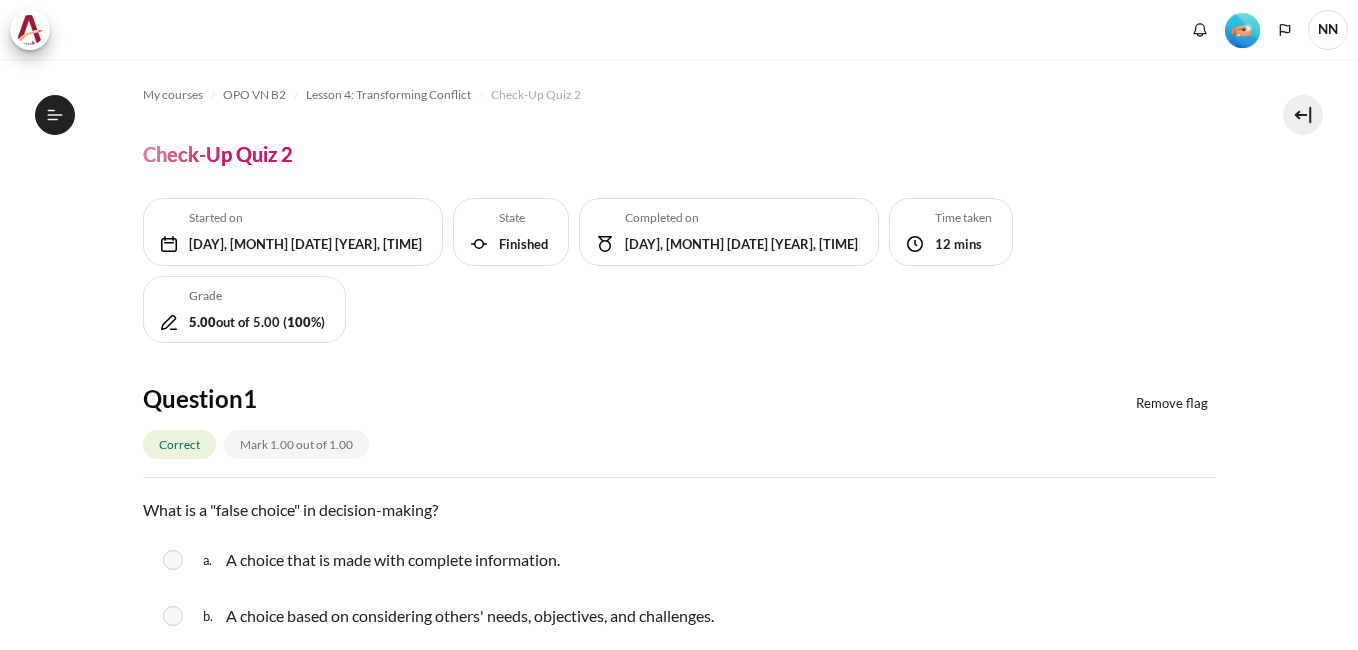 scroll, scrollTop: 0, scrollLeft: 0, axis: both 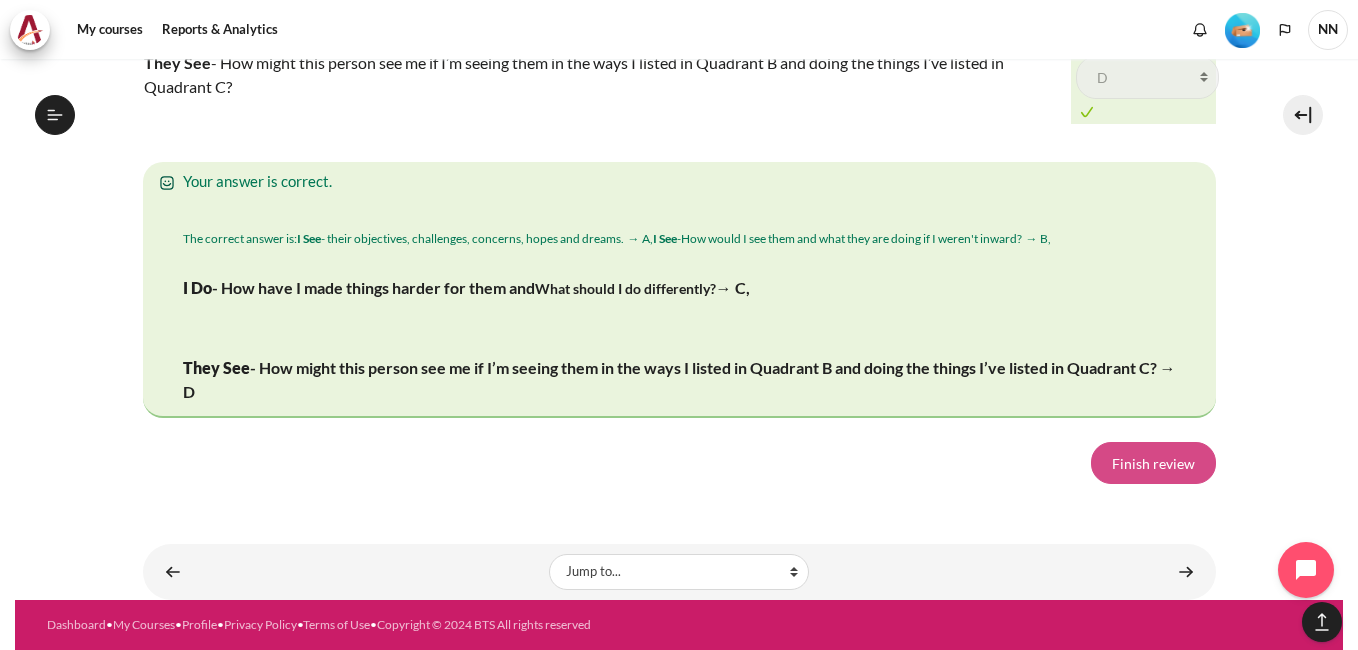 click on "Finish review" at bounding box center [1153, 463] 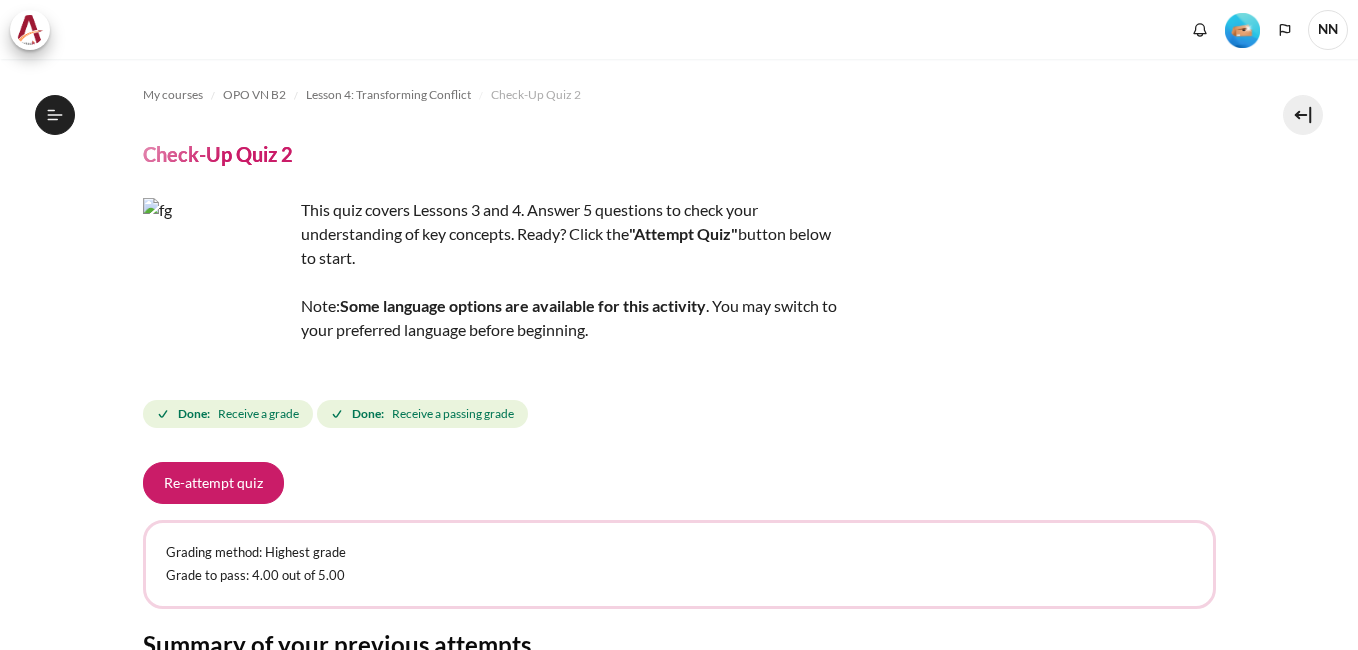 scroll, scrollTop: 0, scrollLeft: 0, axis: both 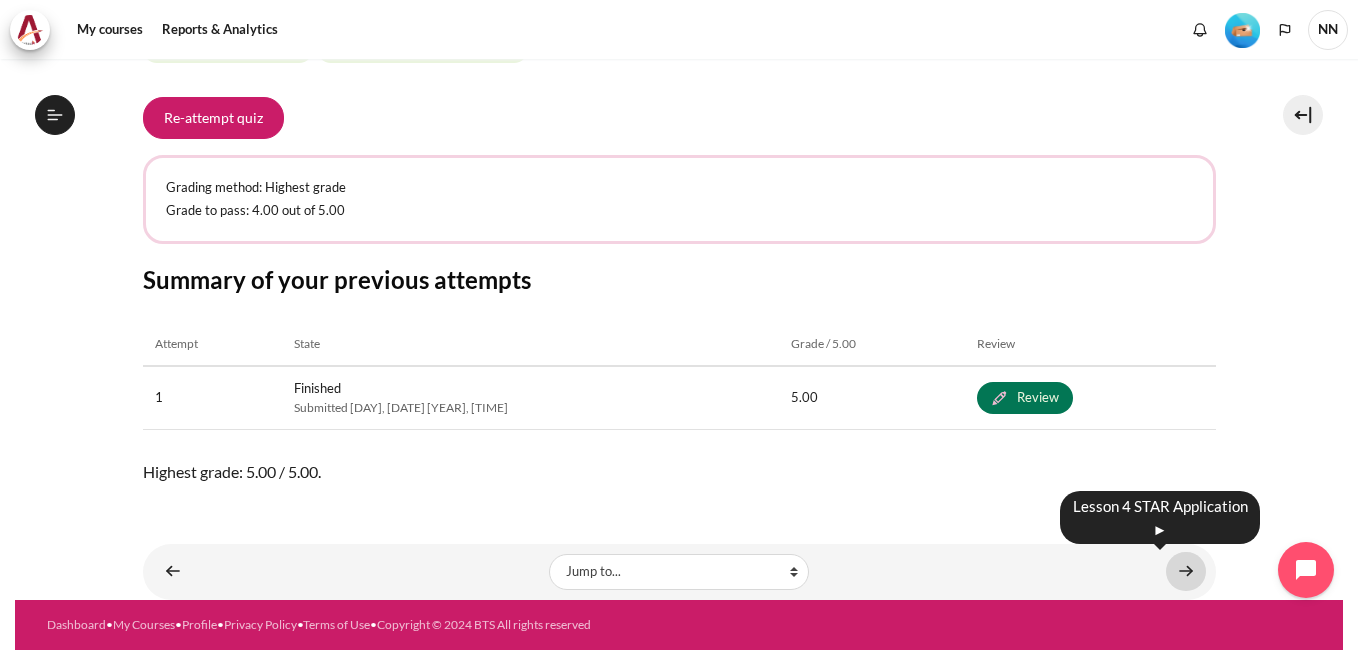 click at bounding box center [1186, 571] 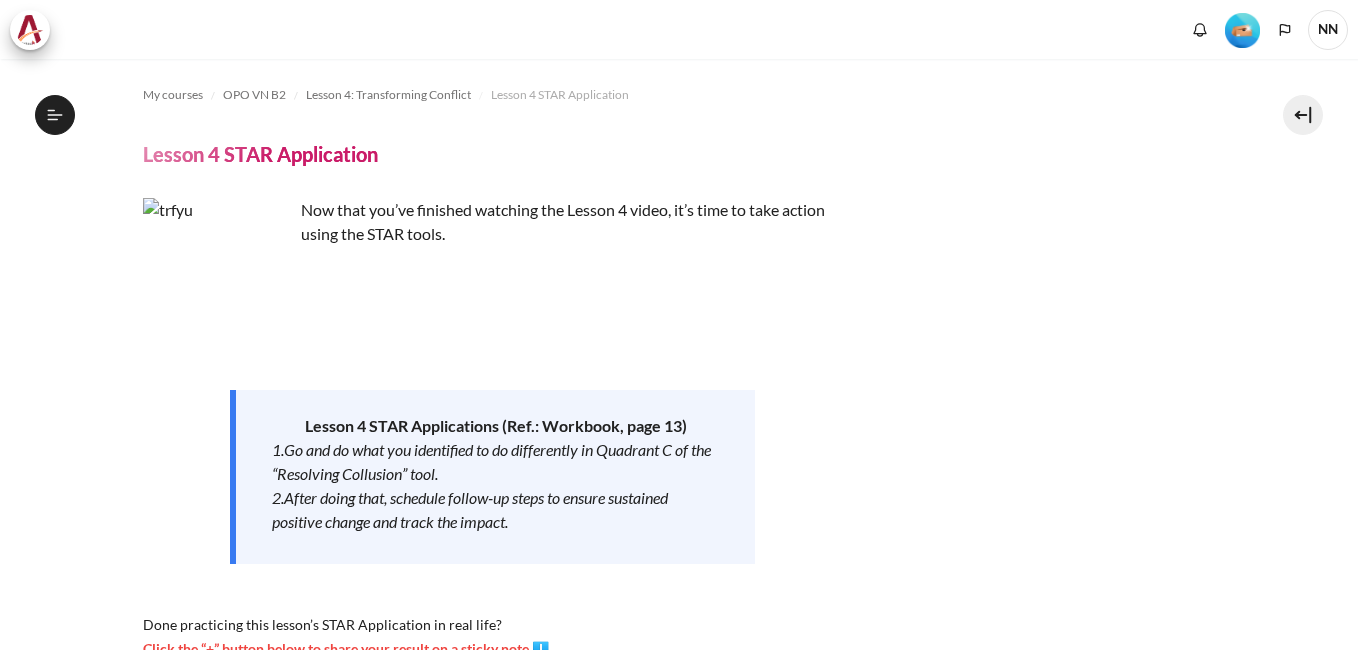 scroll, scrollTop: 0, scrollLeft: 0, axis: both 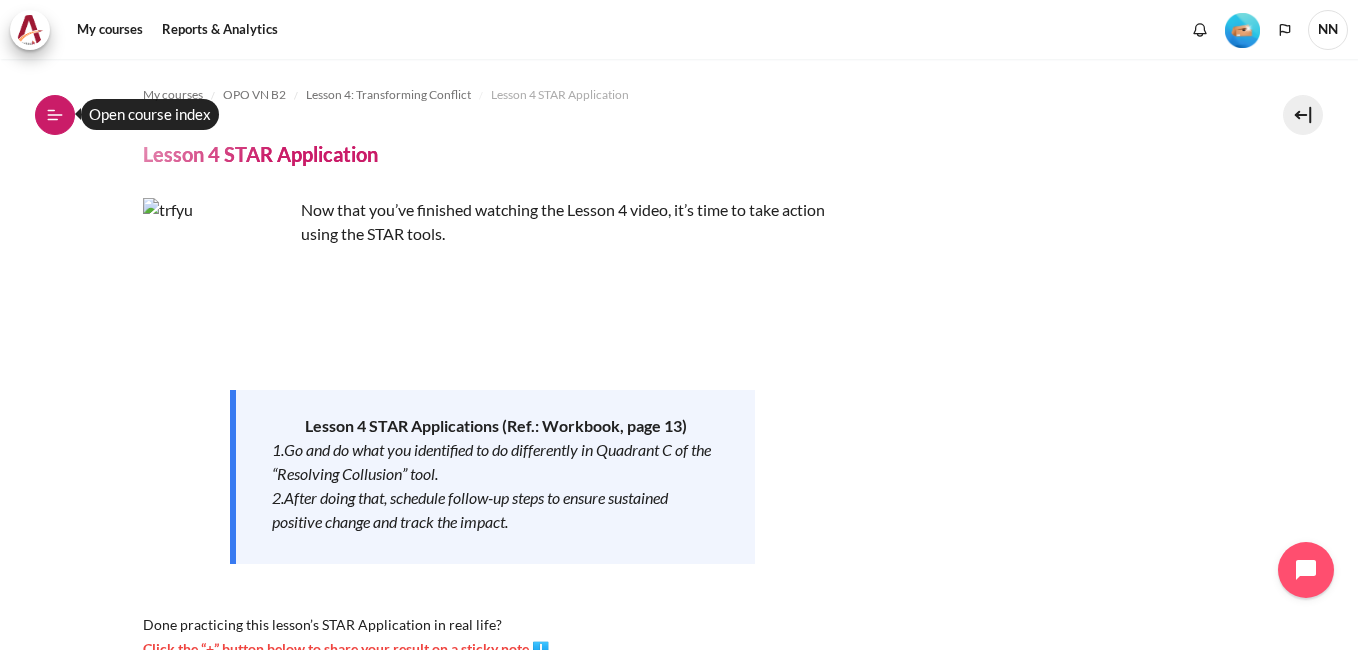 click 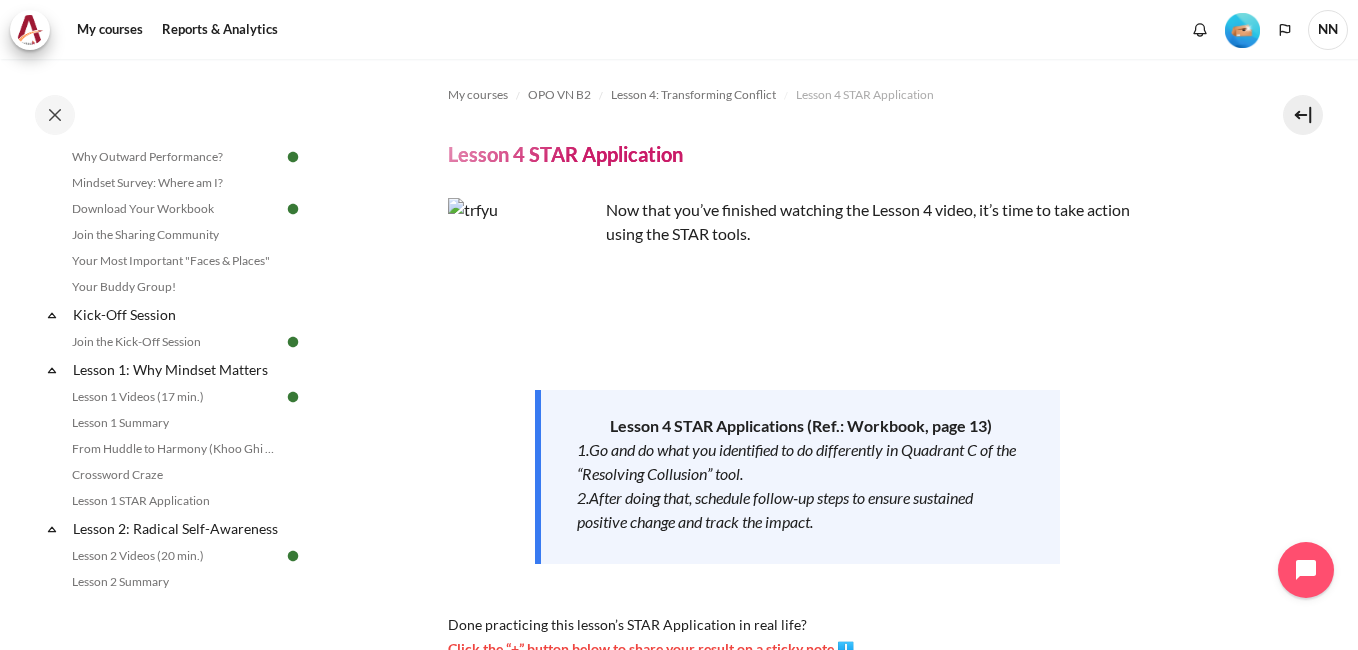 scroll, scrollTop: 0, scrollLeft: 0, axis: both 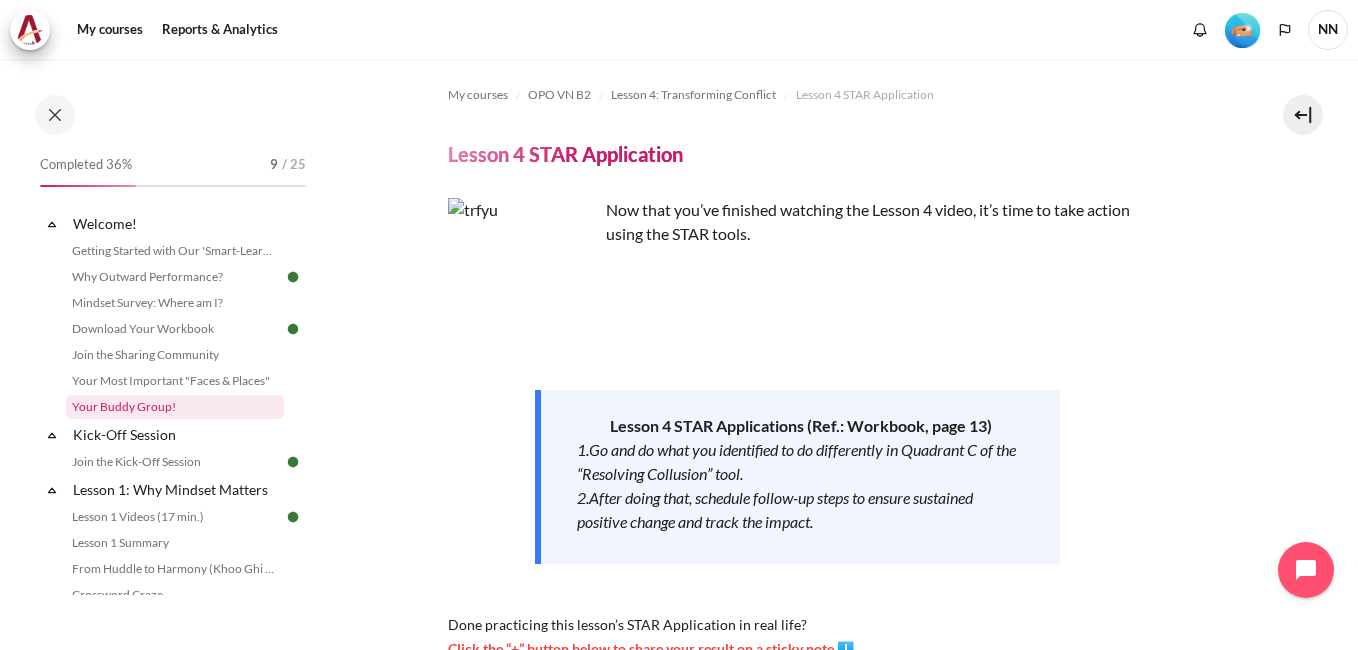 click on "Your Buddy Group!" at bounding box center [175, 407] 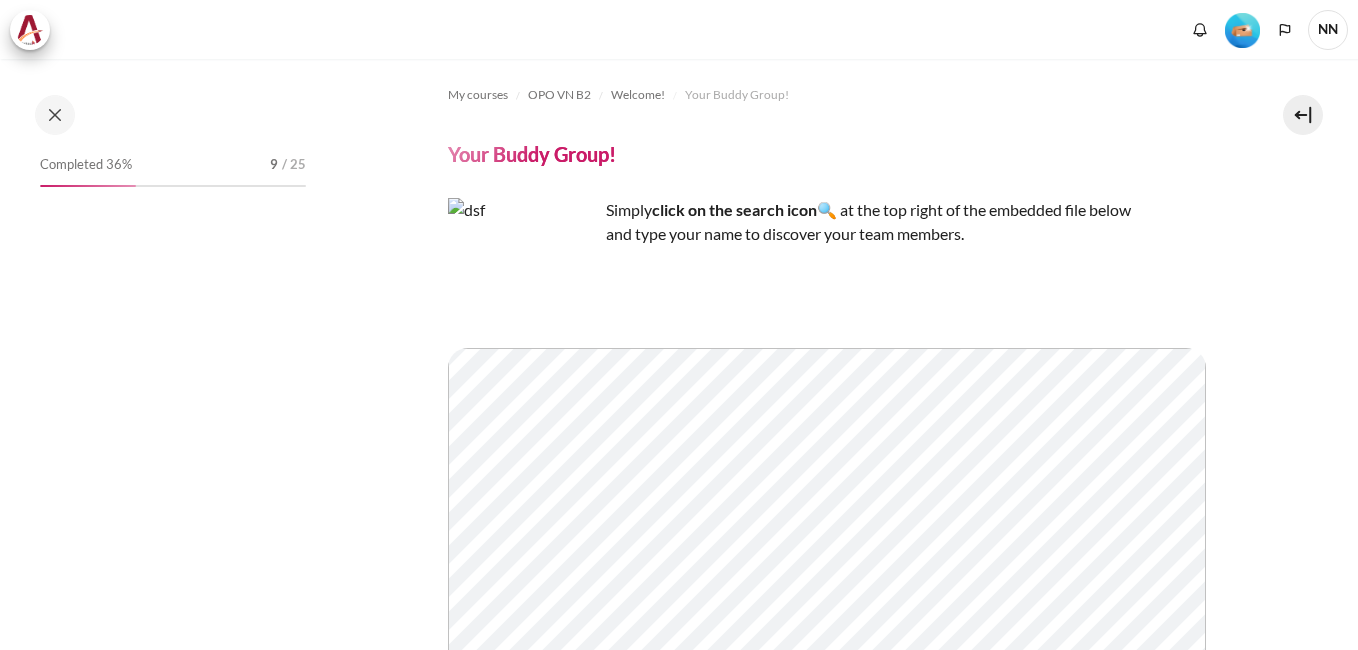 scroll, scrollTop: 0, scrollLeft: 0, axis: both 